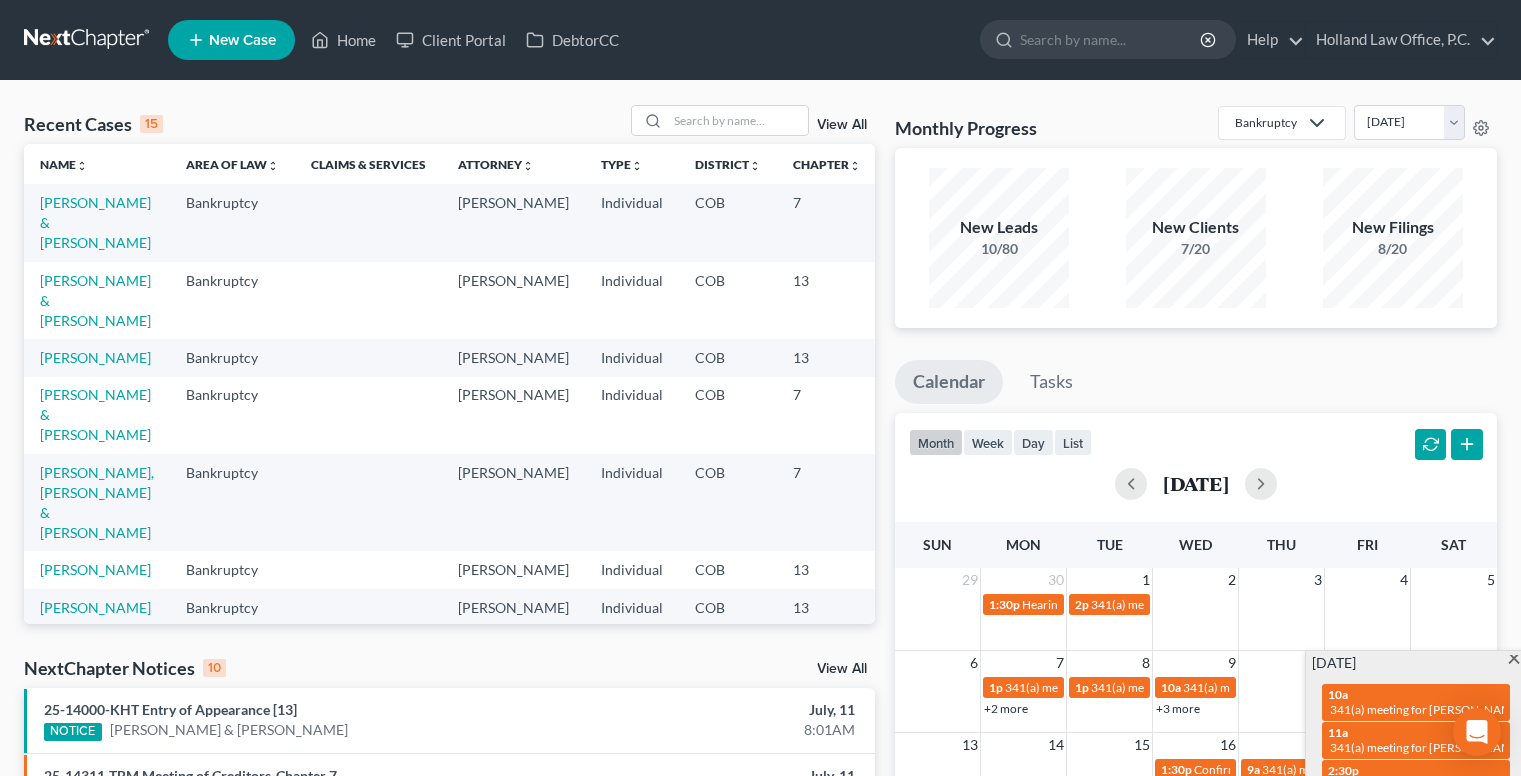 scroll, scrollTop: 200, scrollLeft: 0, axis: vertical 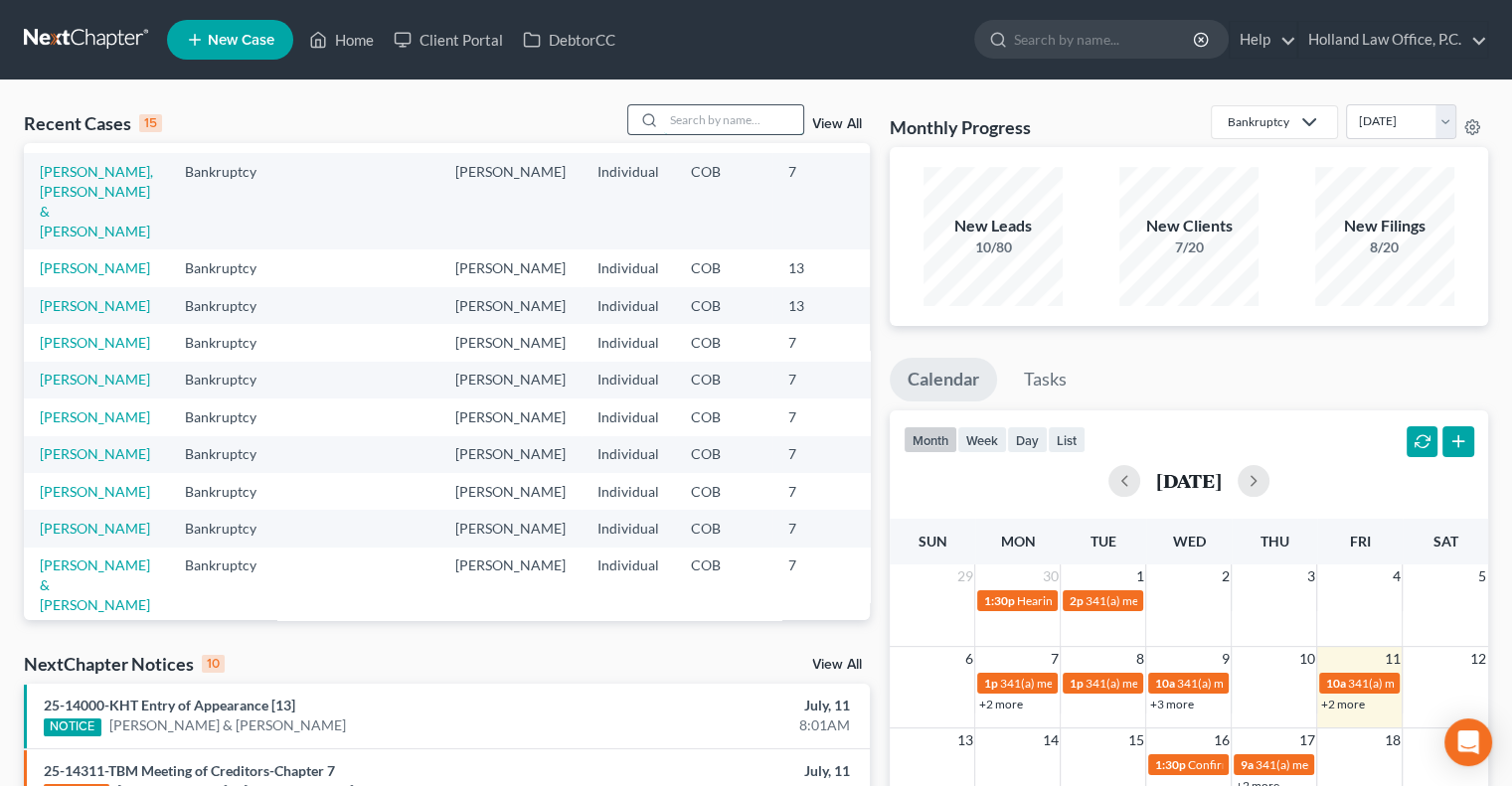 click at bounding box center [734, 119] 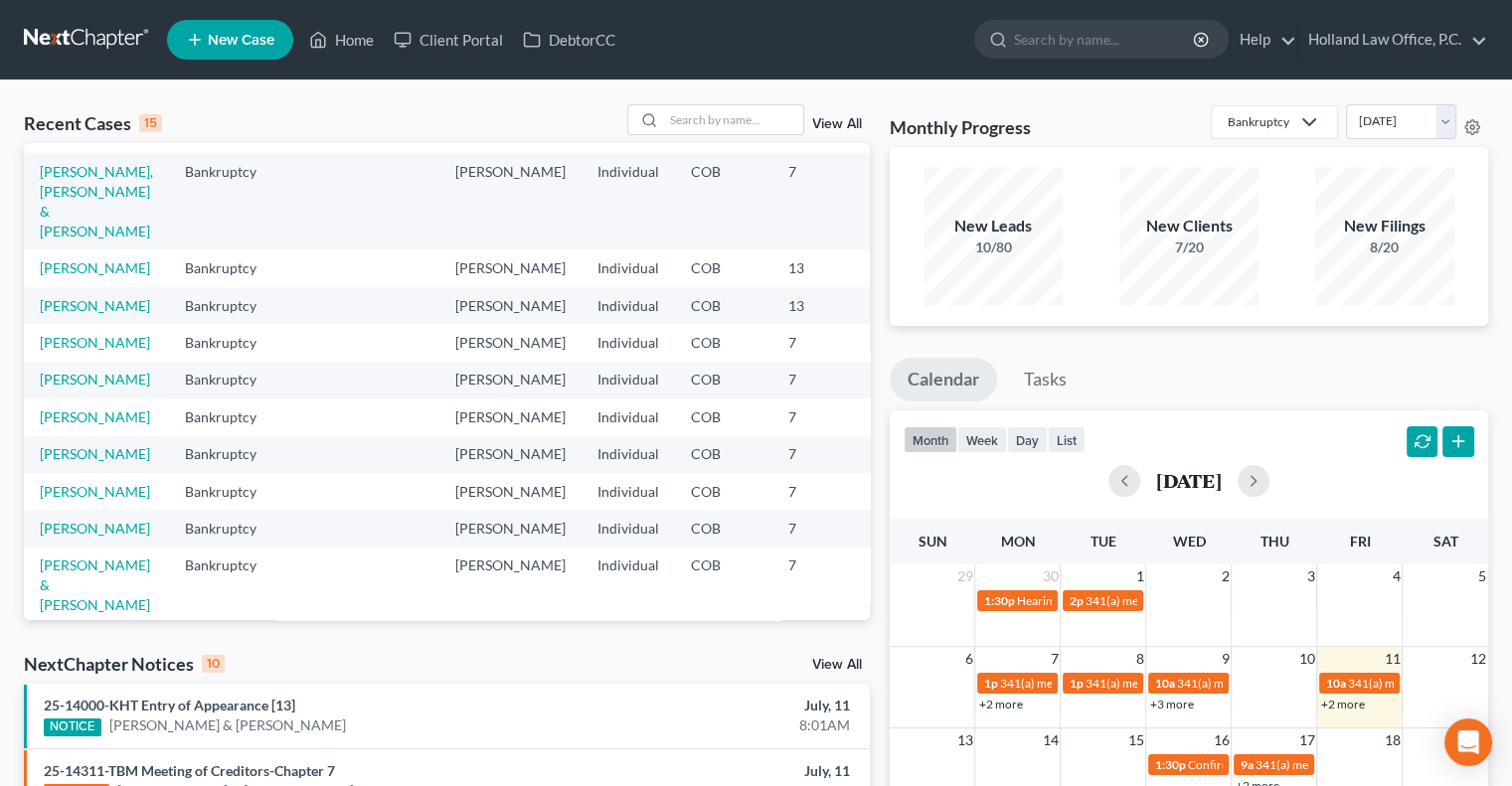 click on "+2 more" at bounding box center [1342, 704] 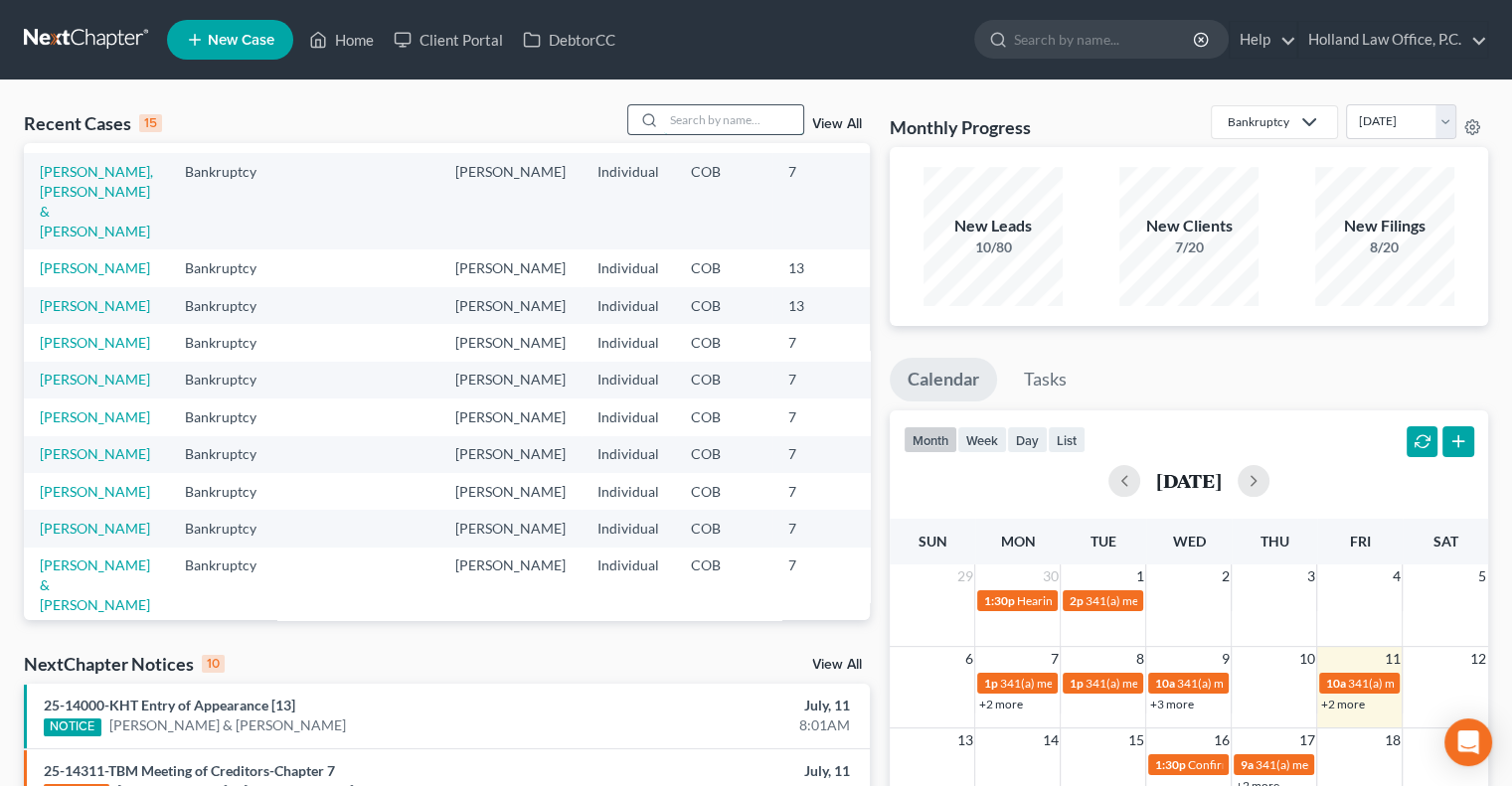 click at bounding box center (734, 119) 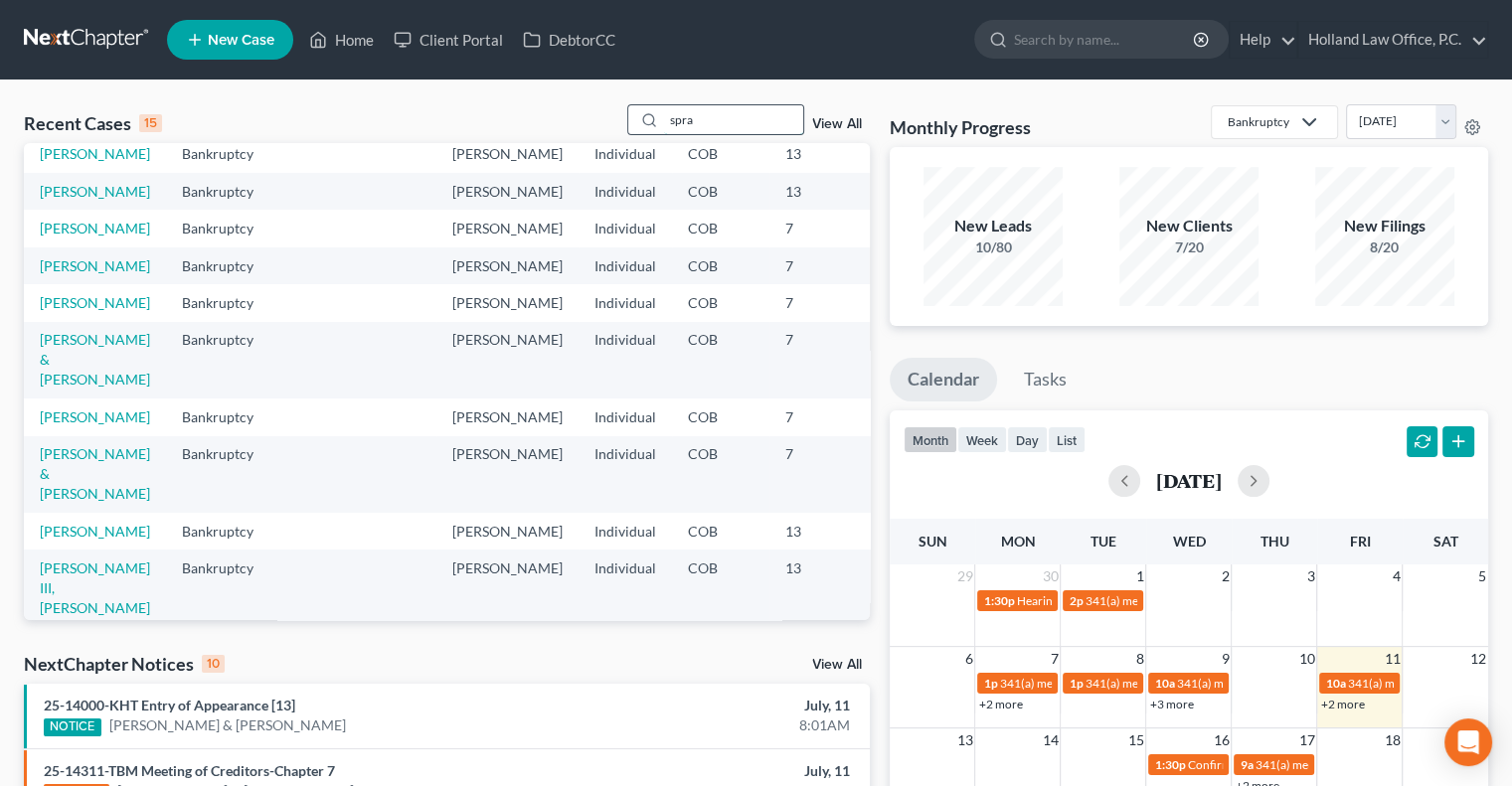 scroll, scrollTop: 0, scrollLeft: 0, axis: both 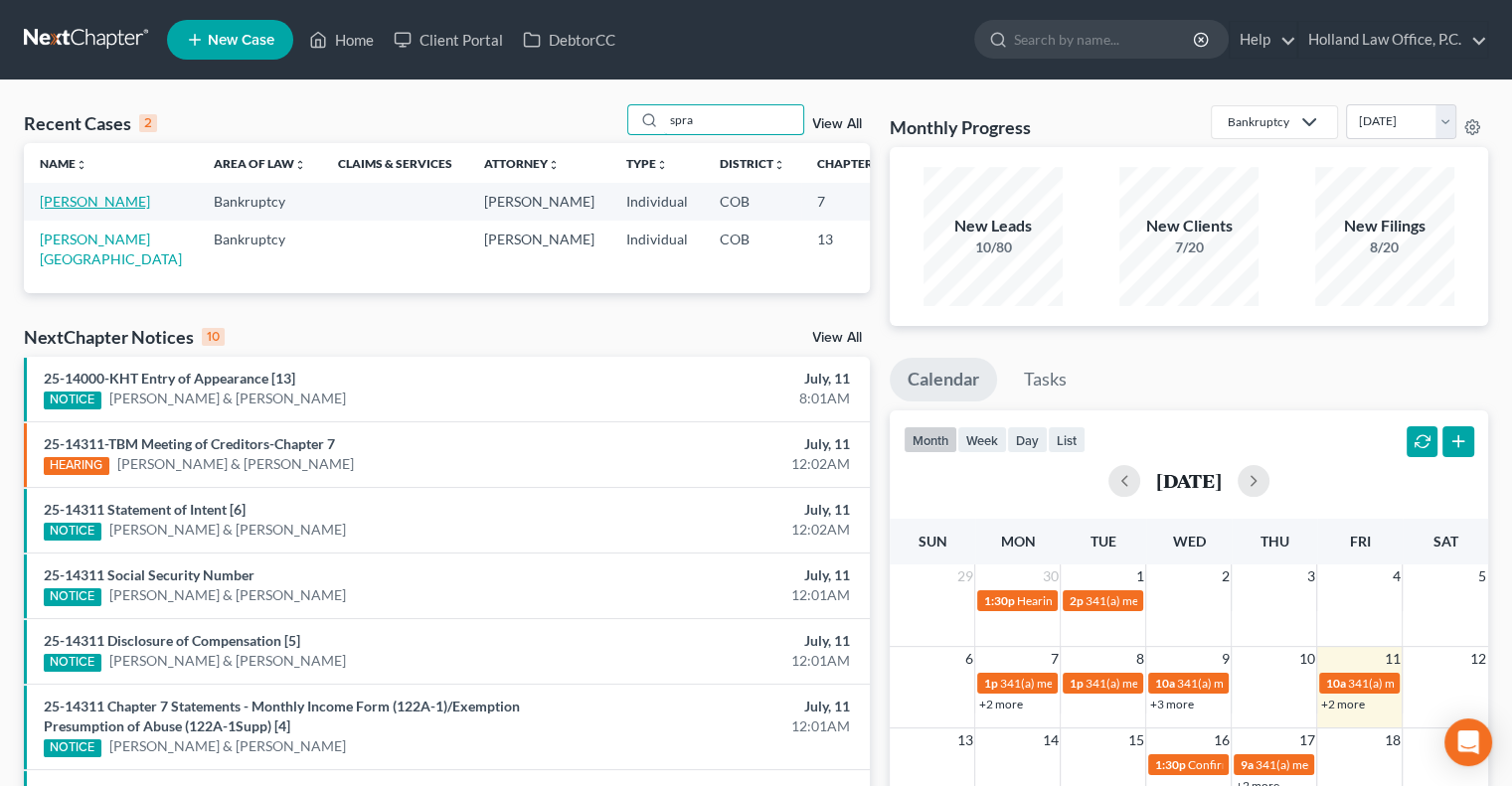 type on "spra" 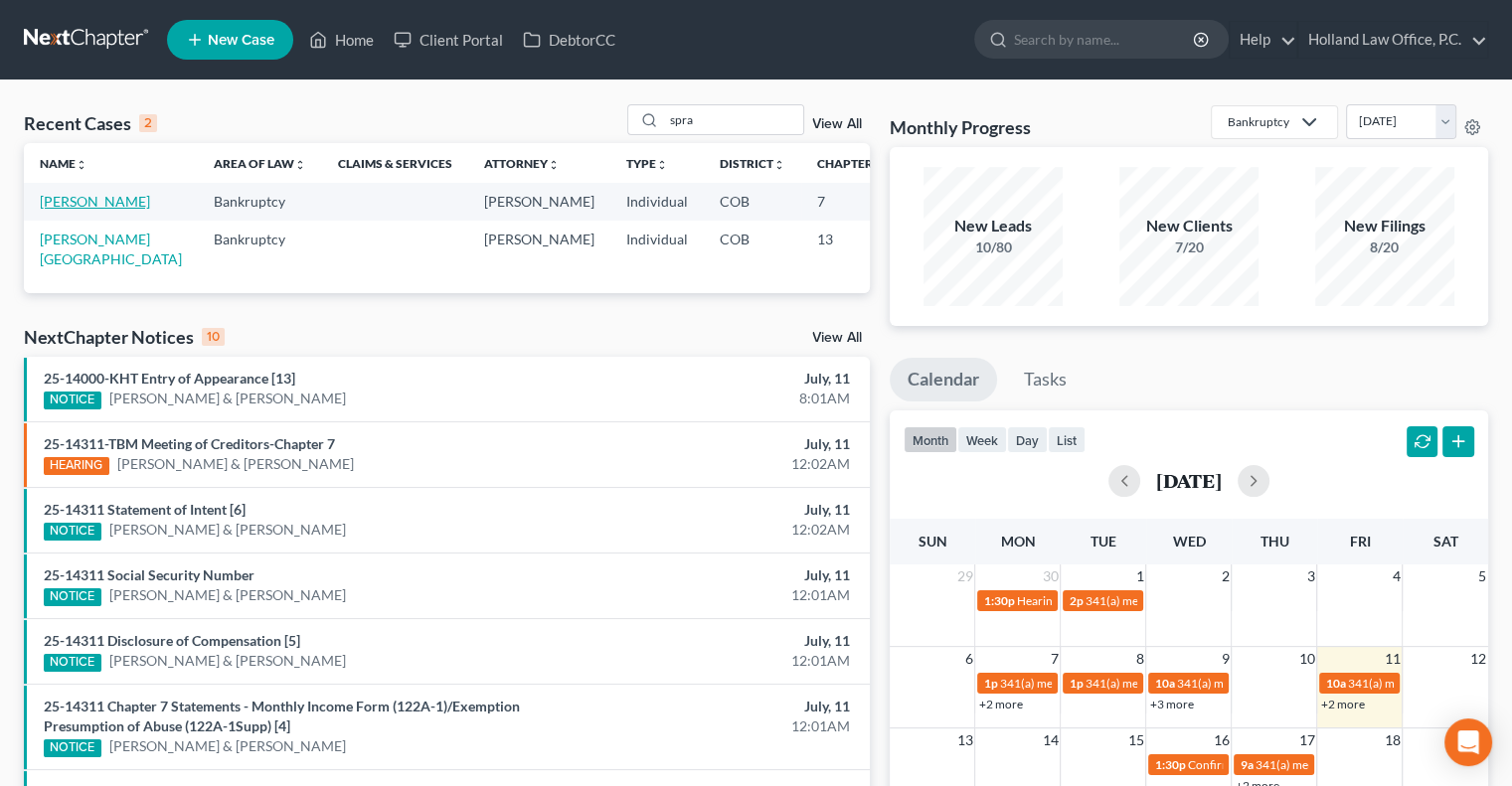 click on "[PERSON_NAME]" at bounding box center [94, 201] 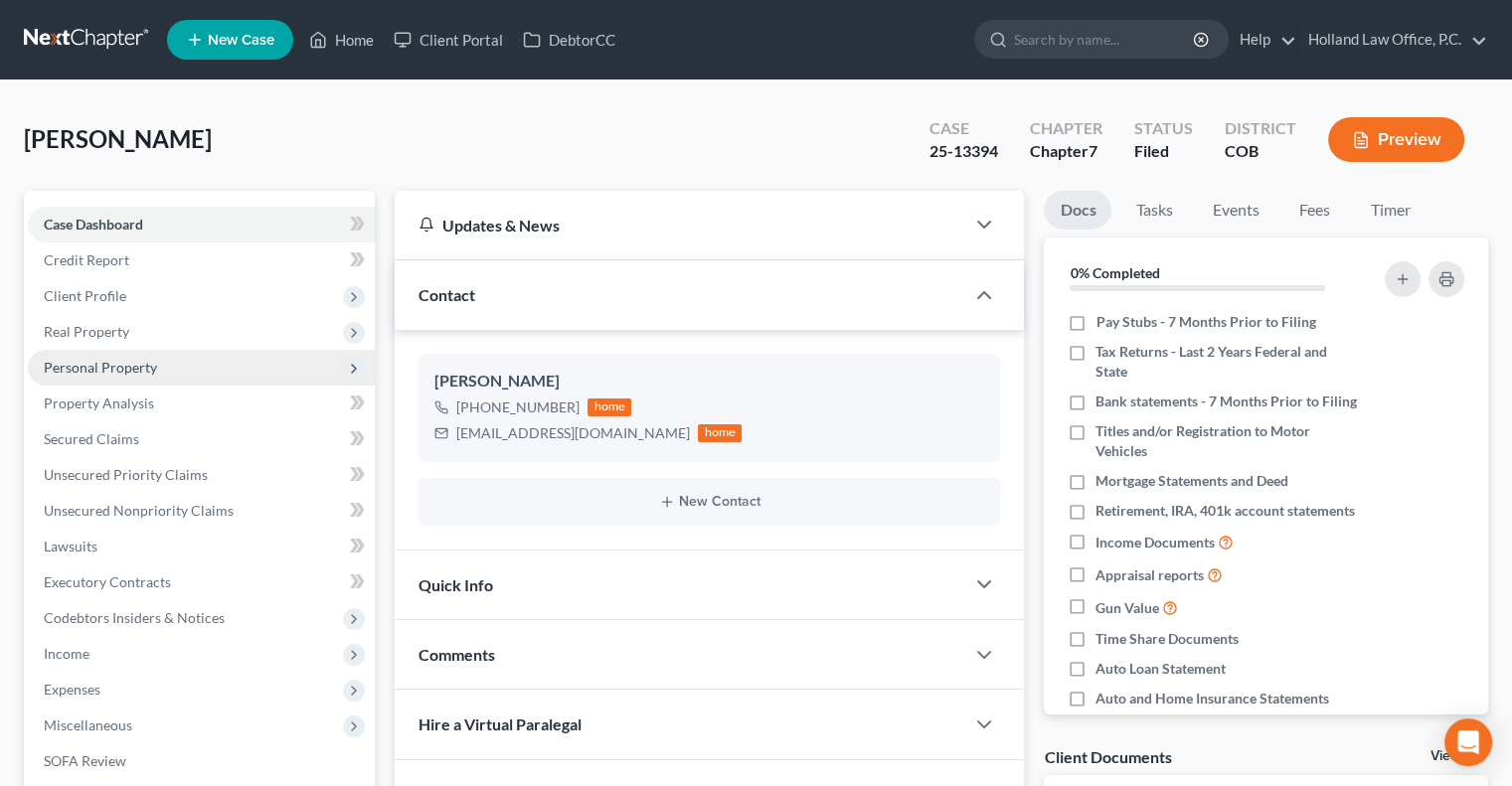 click on "Personal Property" at bounding box center [100, 367] 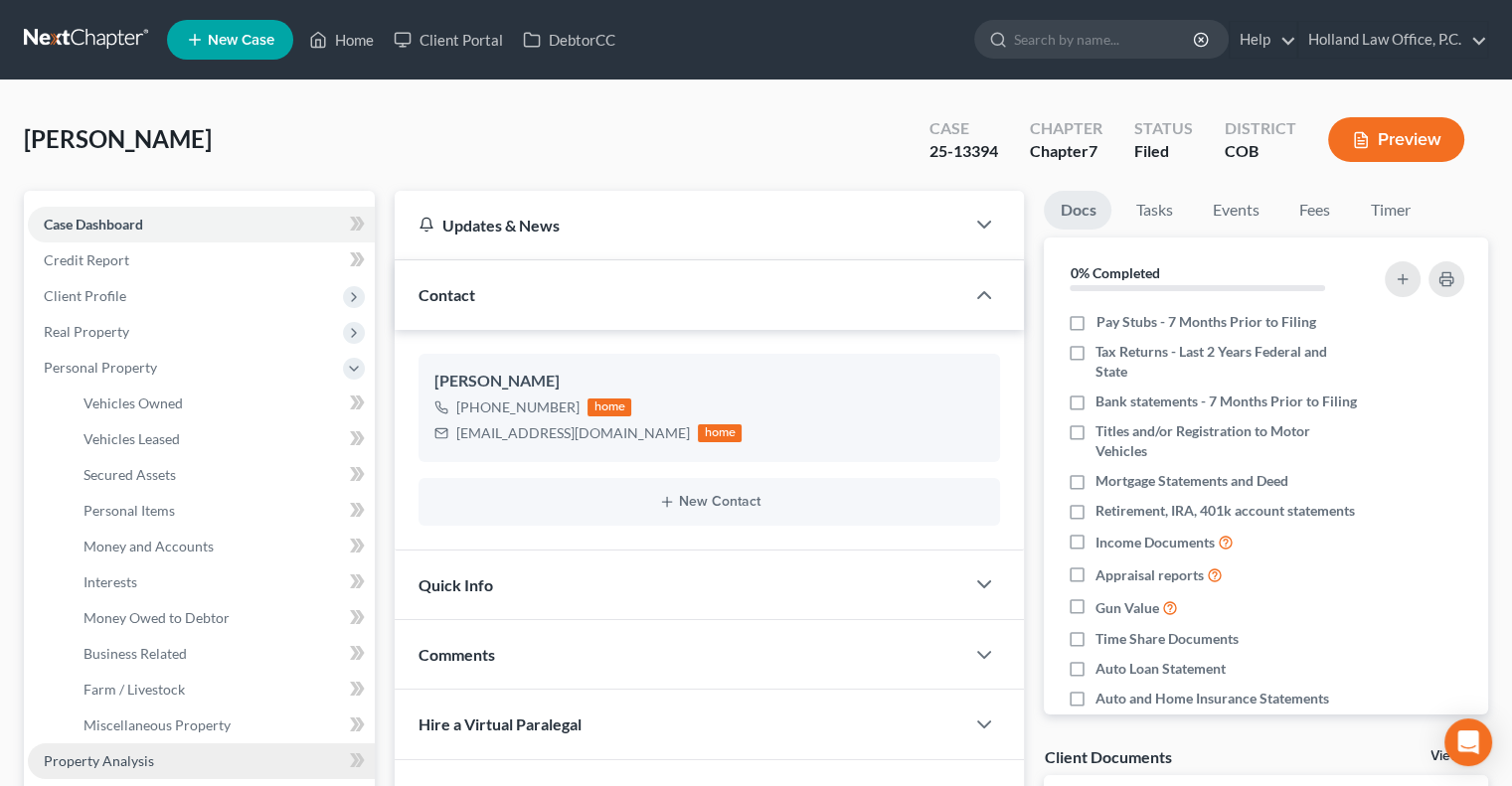 click on "Property Analysis" at bounding box center [98, 760] 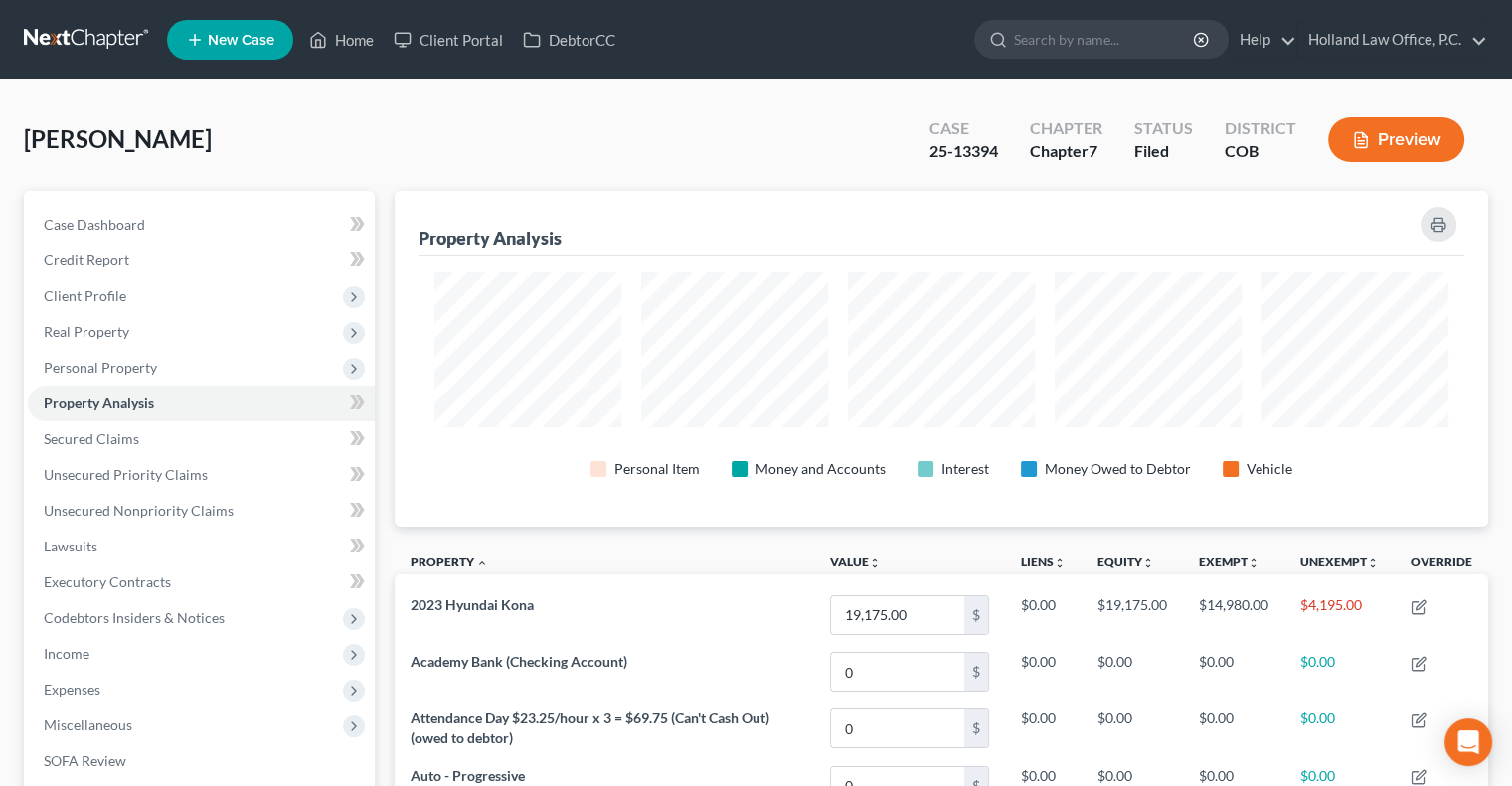 scroll, scrollTop: 993343, scrollLeft: 992989, axis: both 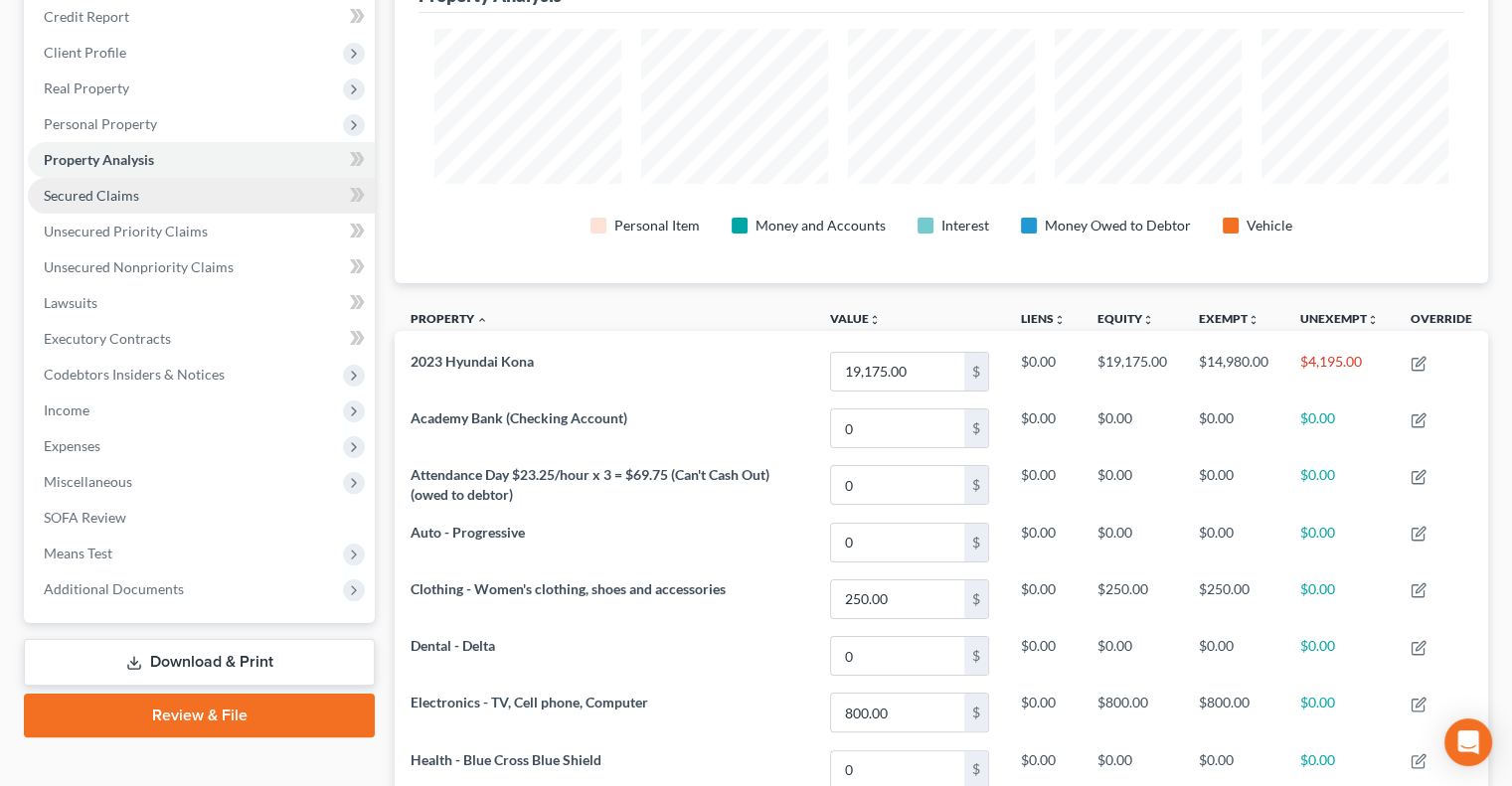 click on "Secured Claims" at bounding box center [91, 195] 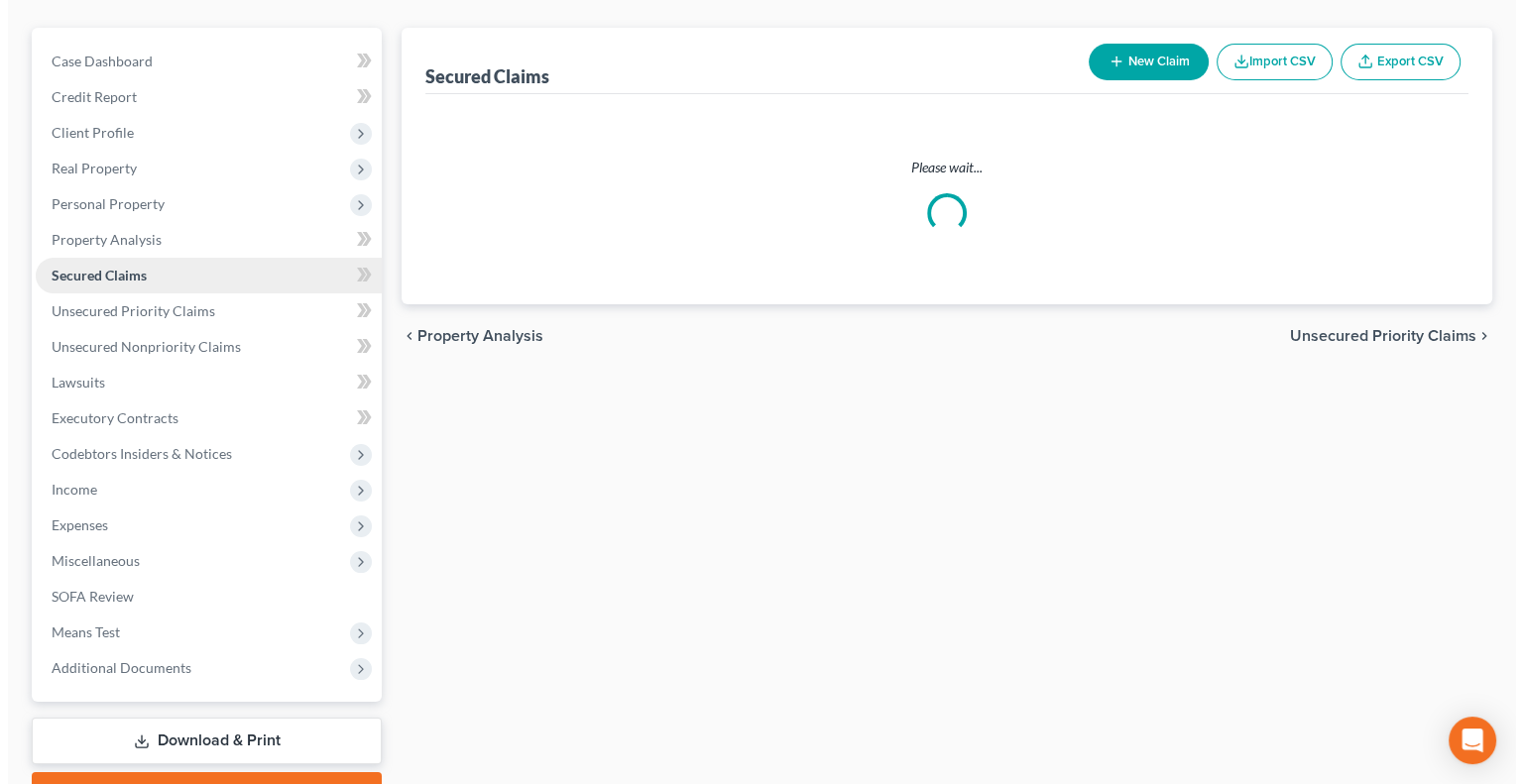 scroll, scrollTop: 0, scrollLeft: 0, axis: both 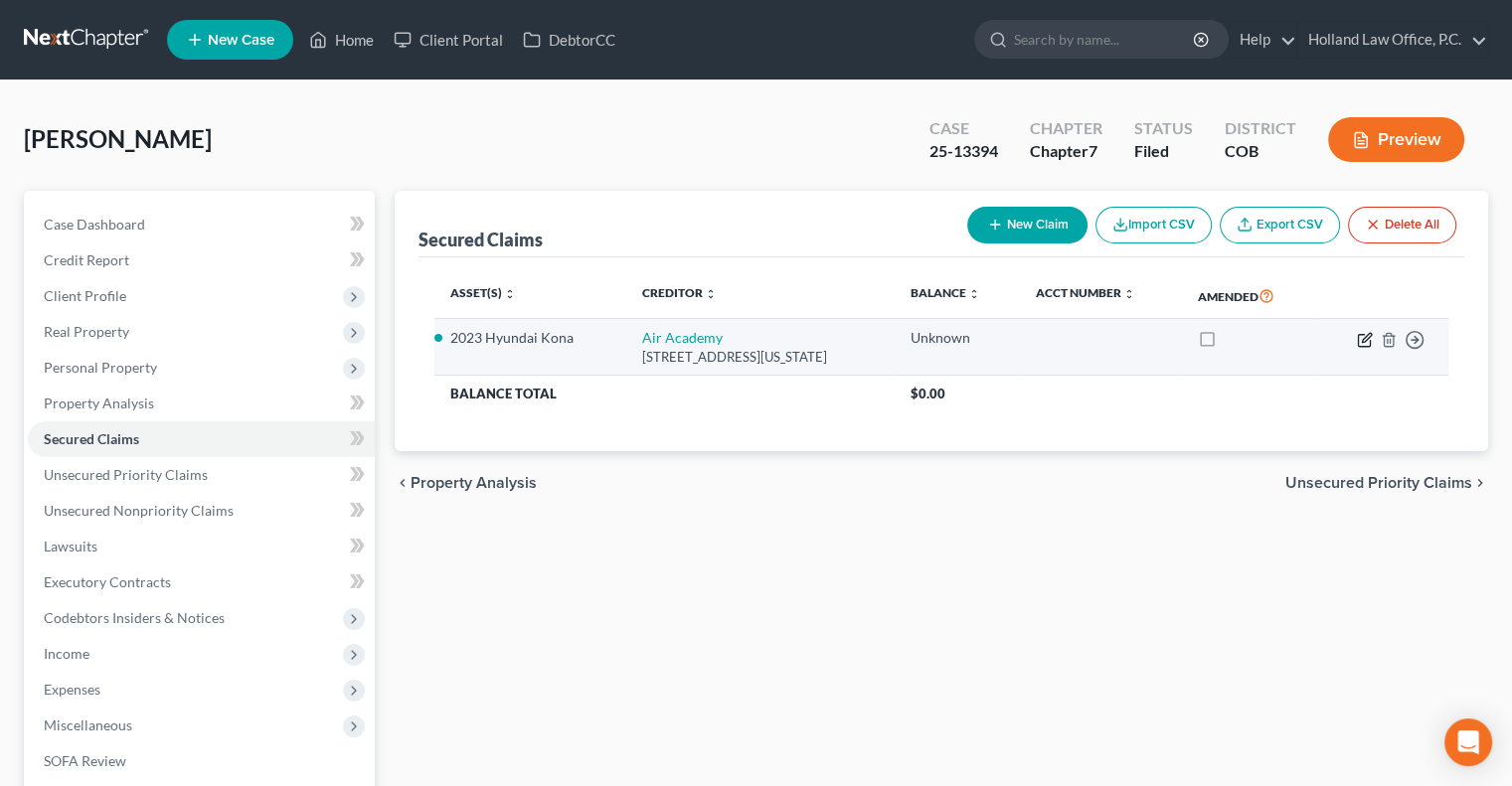 click 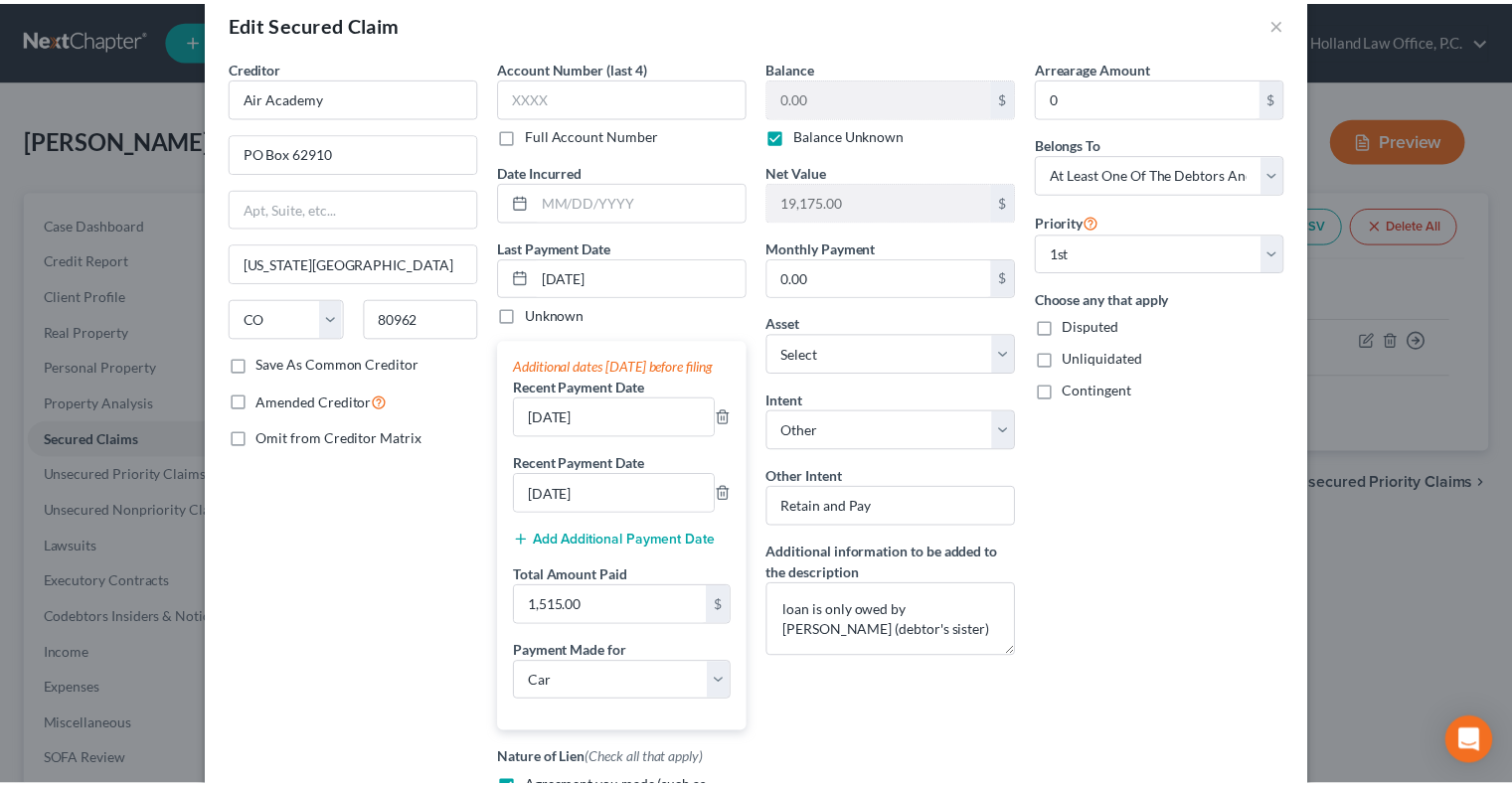 scroll, scrollTop: 28, scrollLeft: 0, axis: vertical 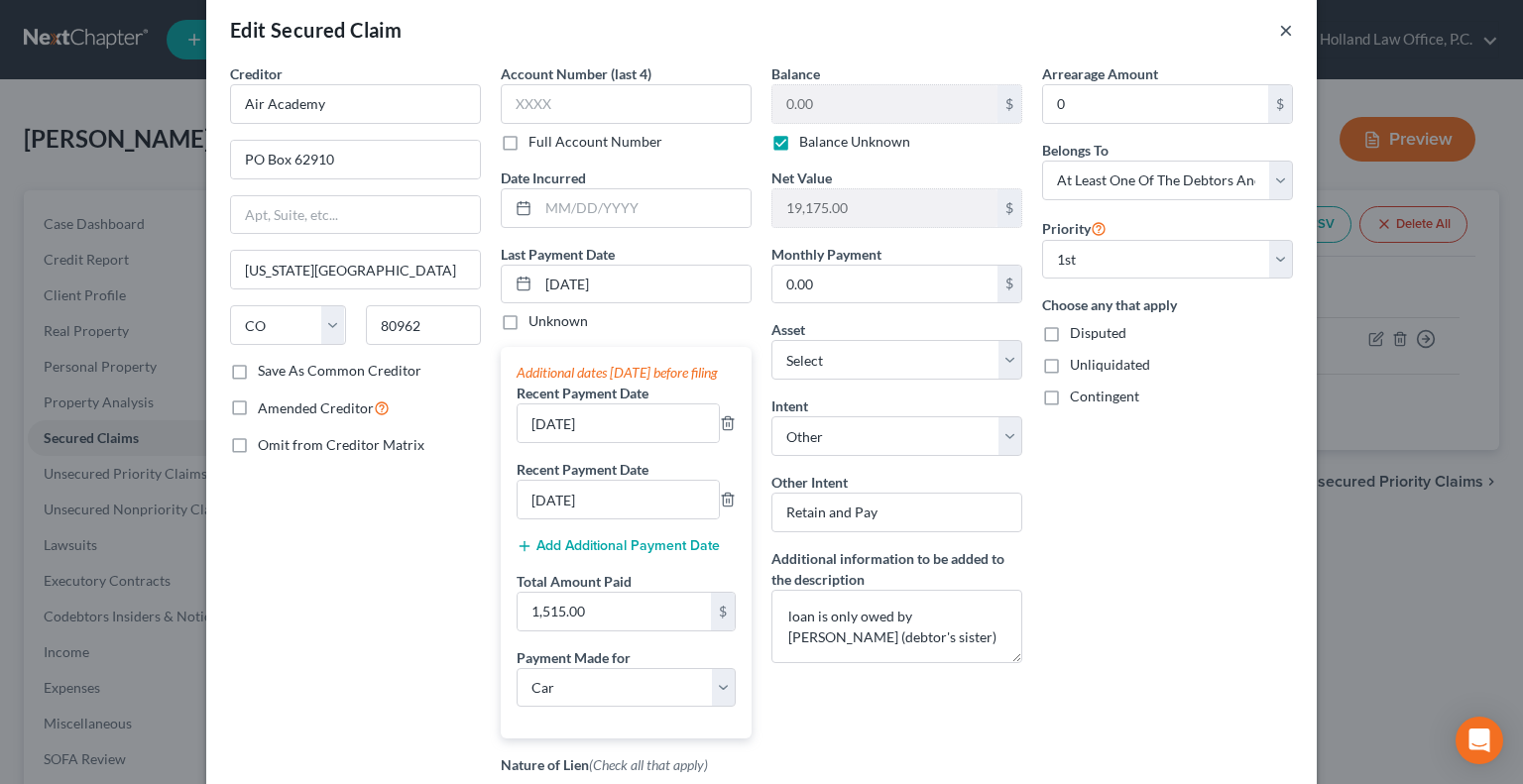 click on "×" at bounding box center (1286, 30) 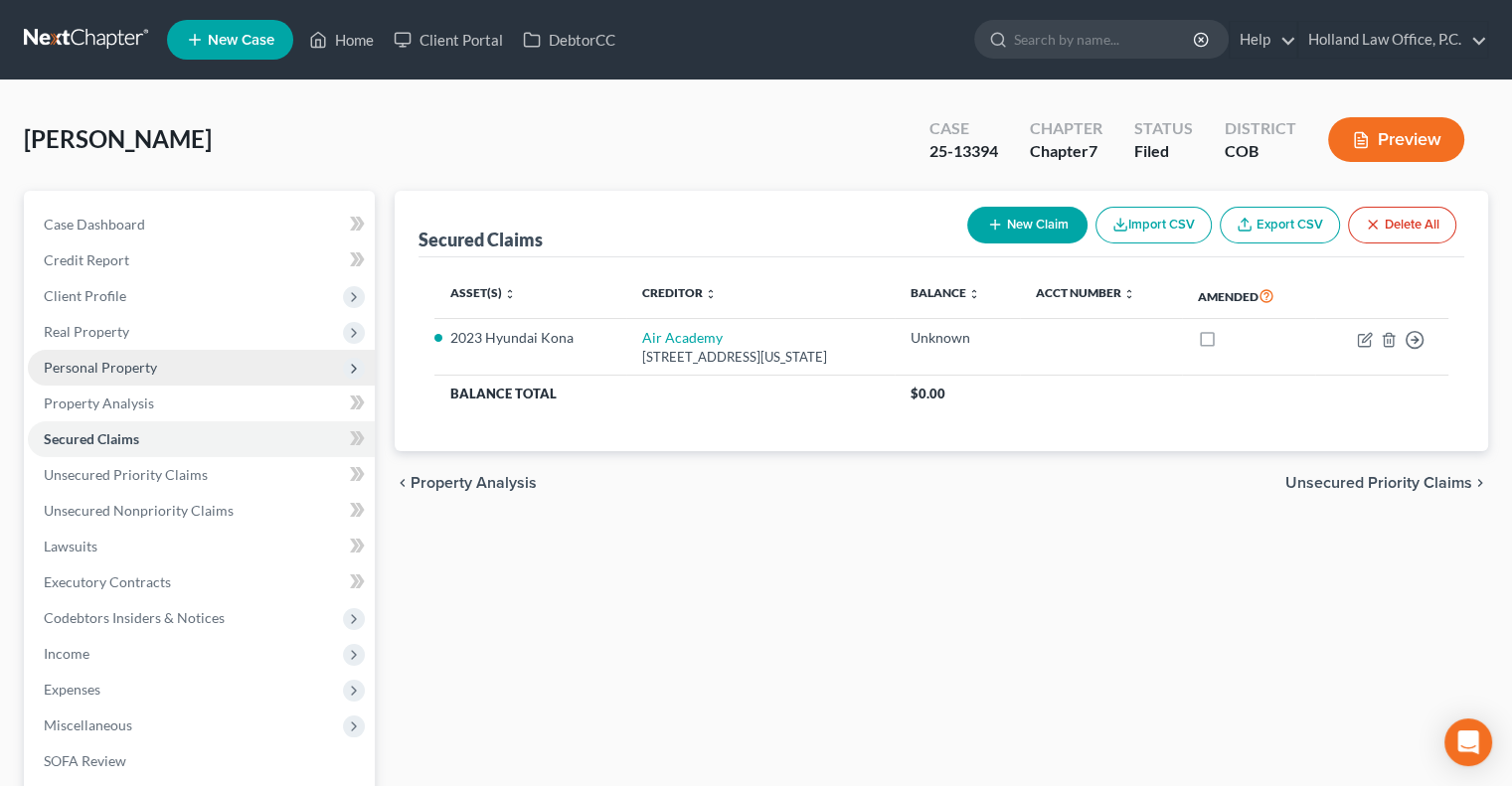 click on "Personal Property" at bounding box center [201, 368] 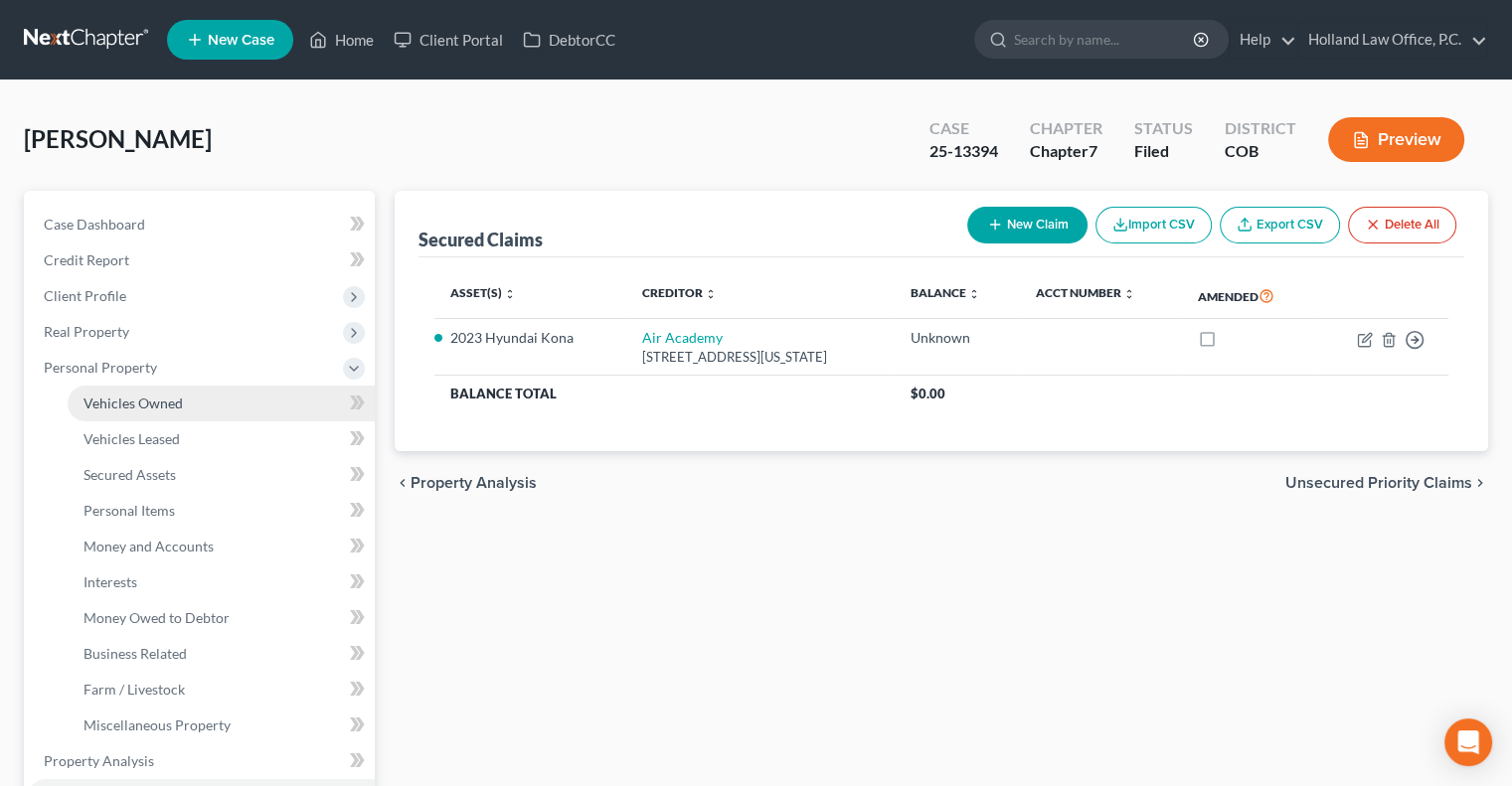 click on "Vehicles Owned" at bounding box center (133, 402) 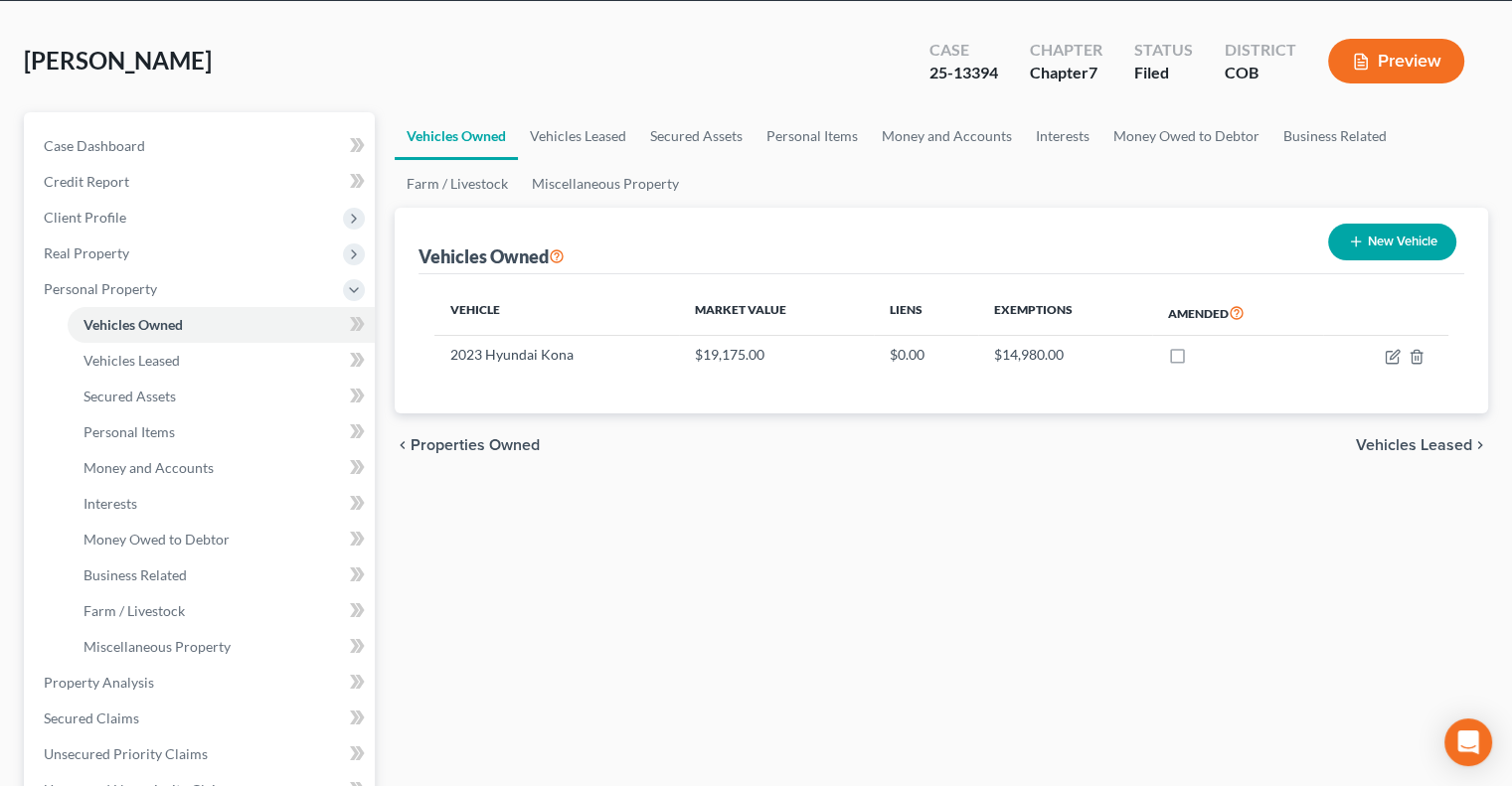 scroll, scrollTop: 102, scrollLeft: 0, axis: vertical 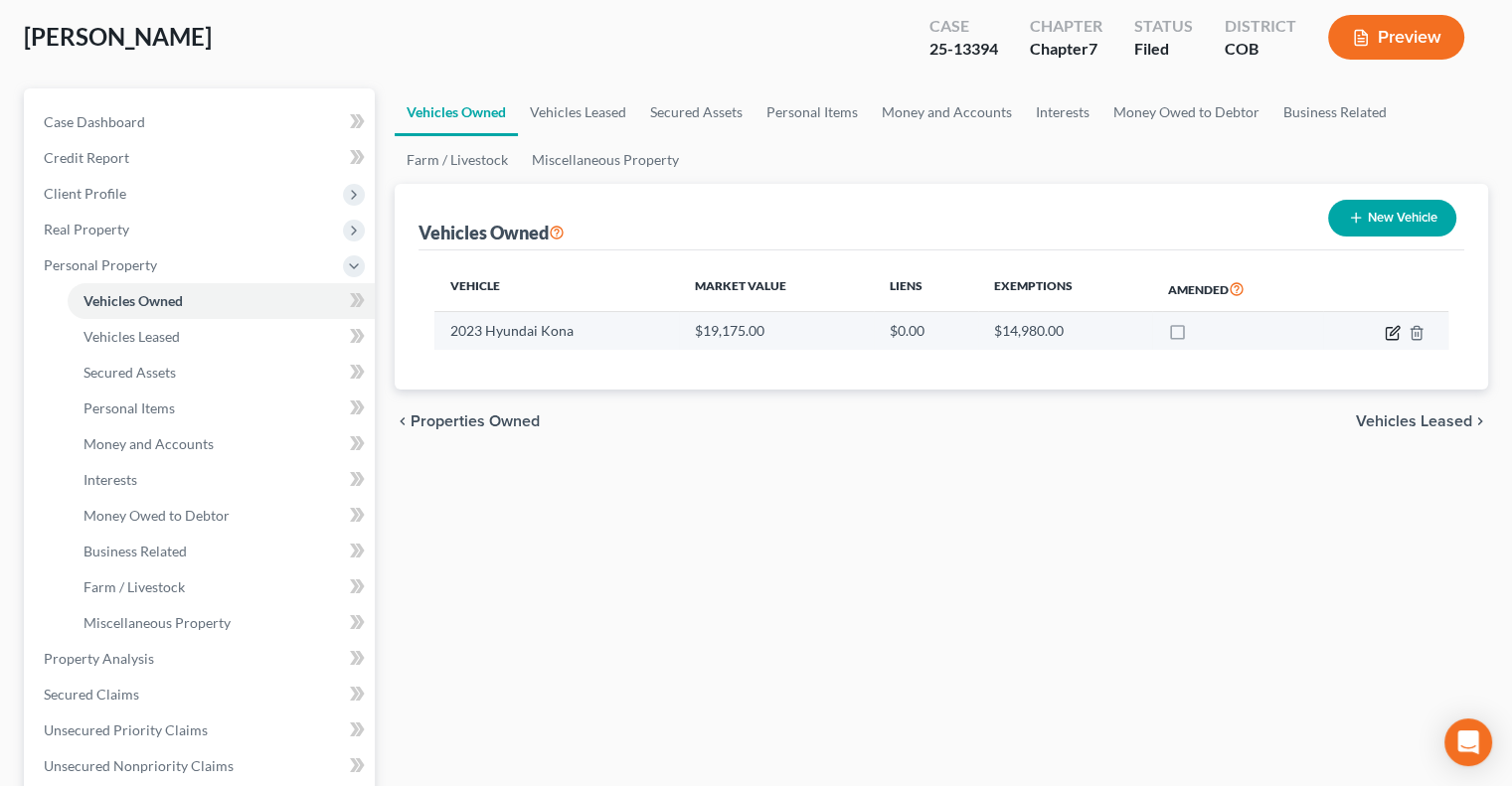 click 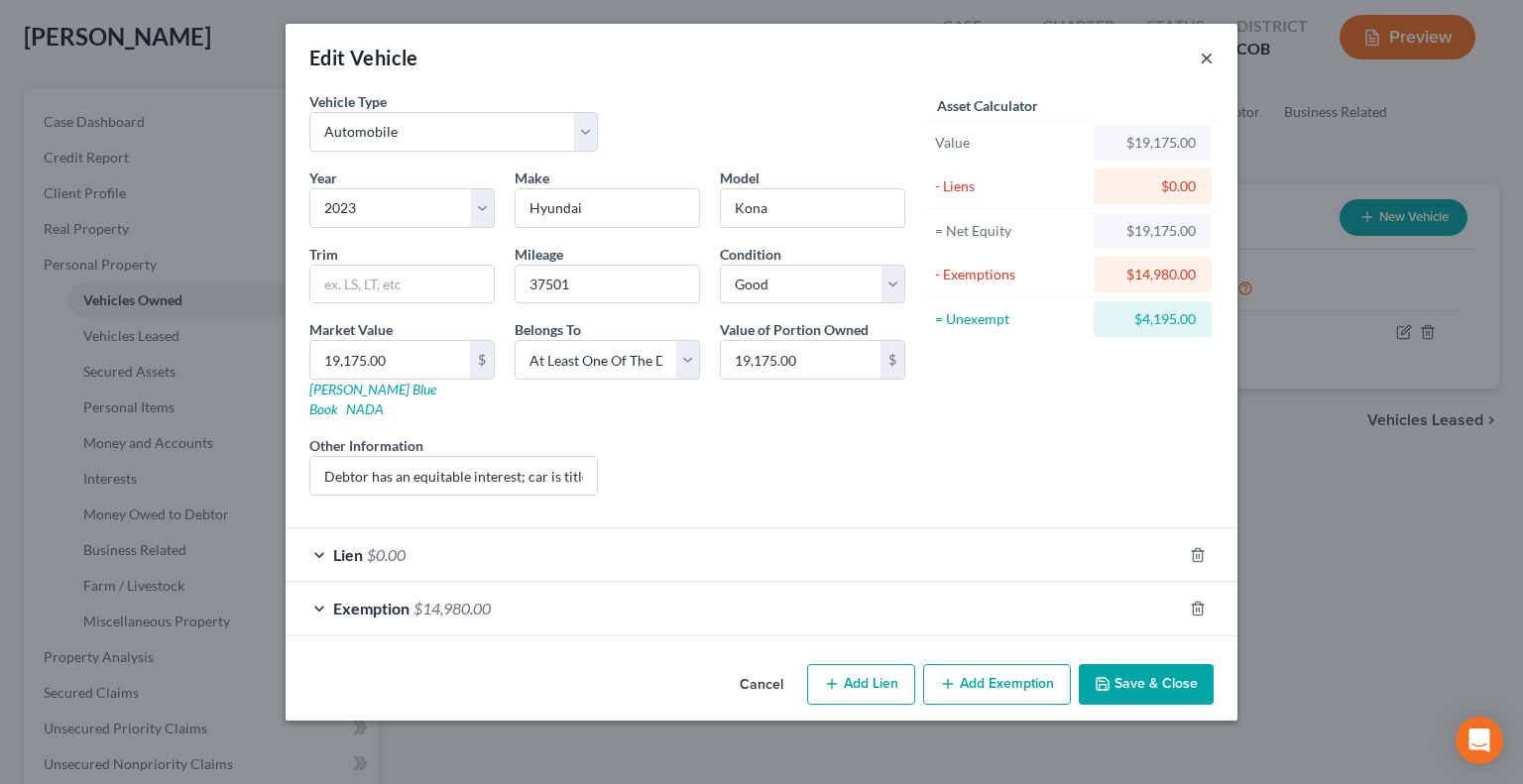 click on "×" at bounding box center [1207, 57] 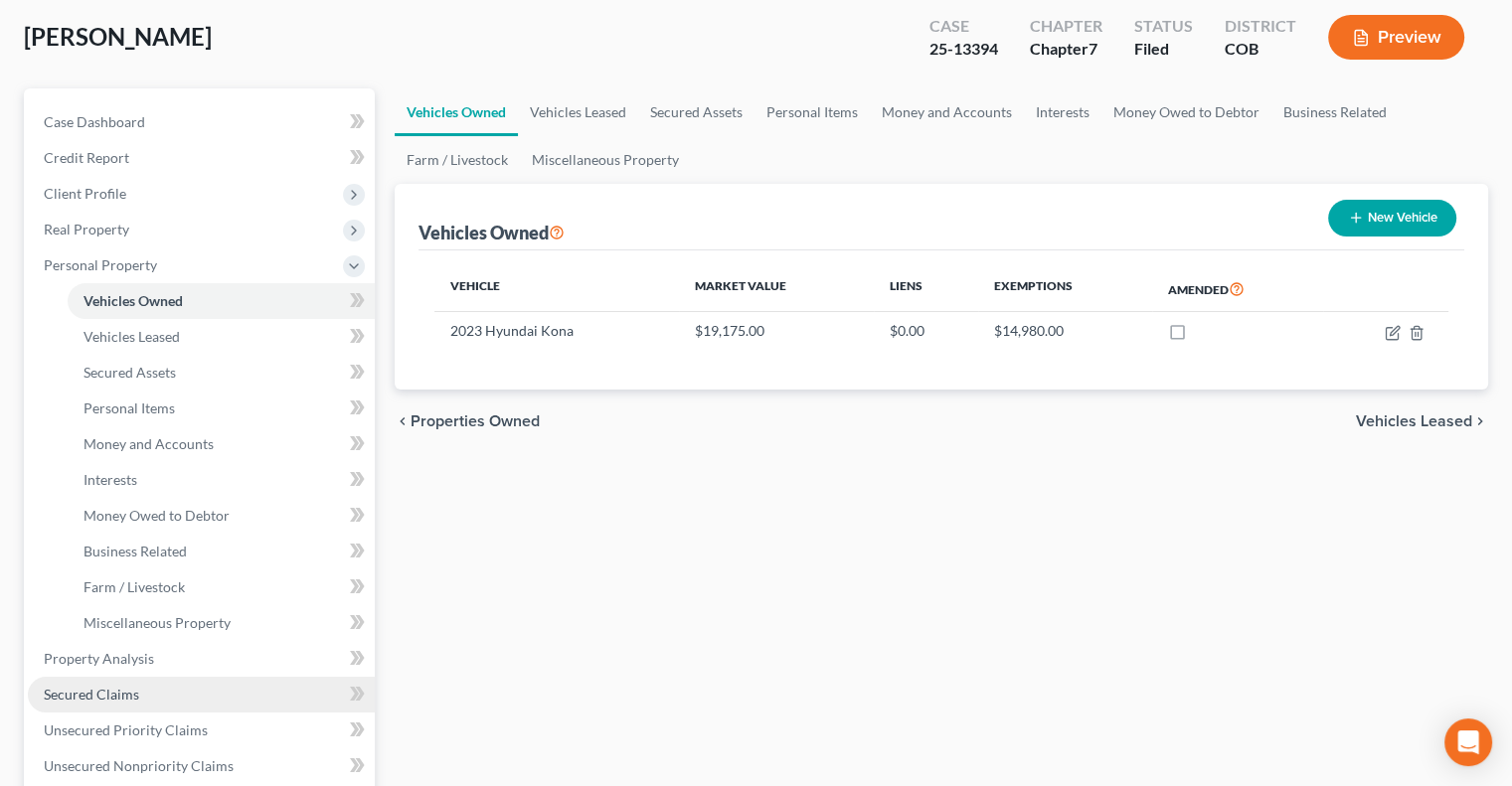 click on "Secured Claims" at bounding box center [91, 694] 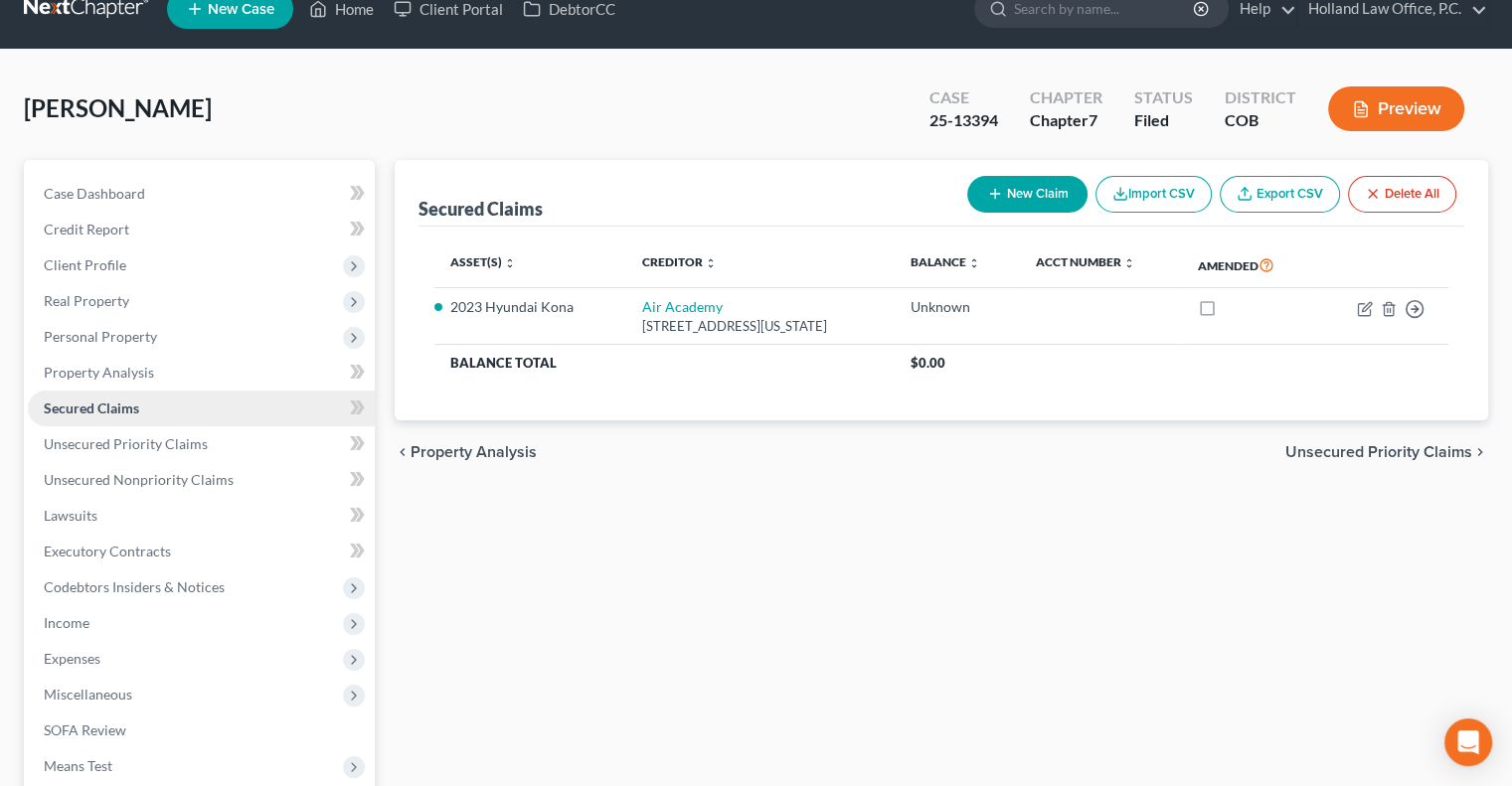 scroll, scrollTop: 0, scrollLeft: 0, axis: both 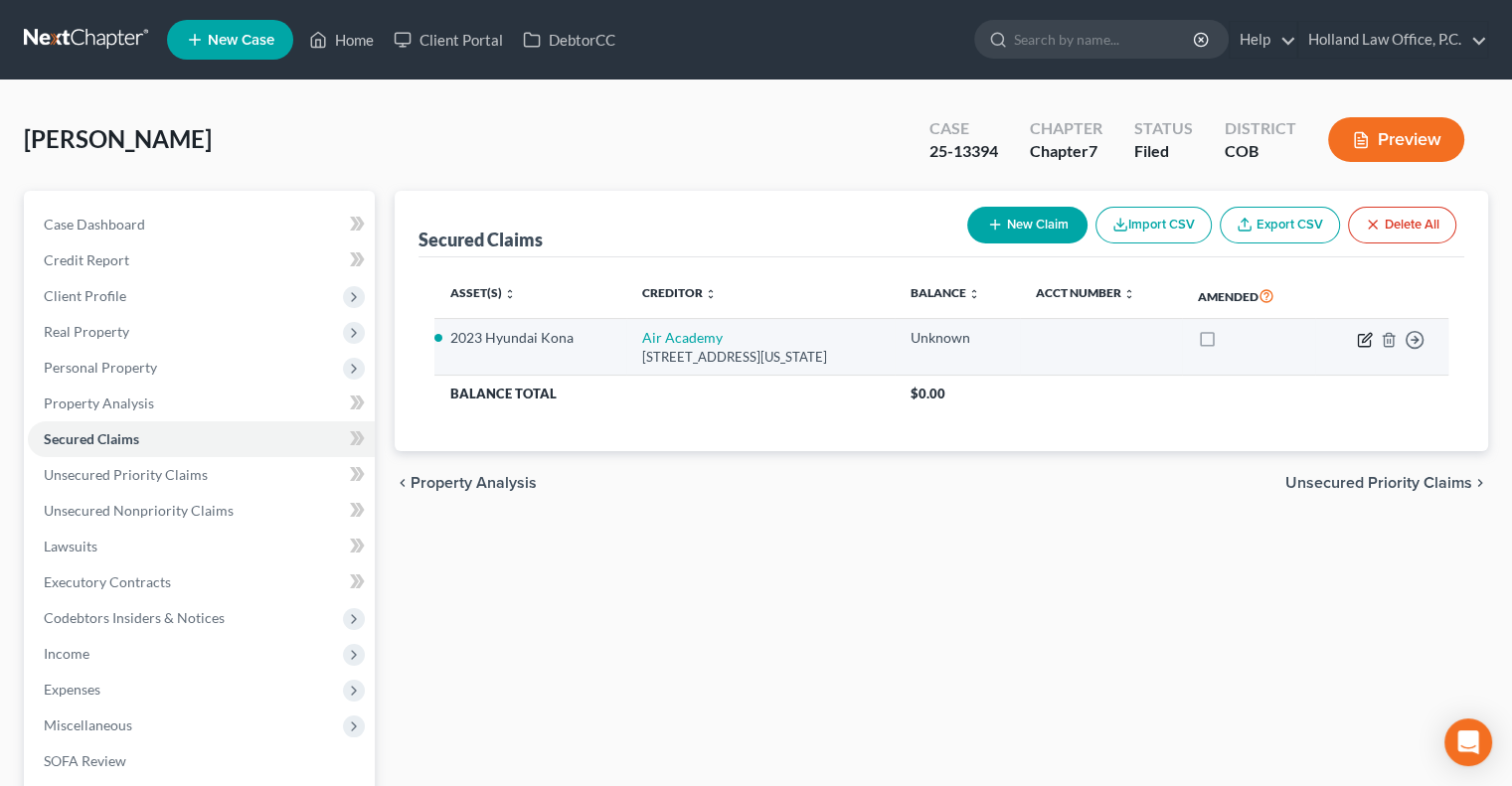click 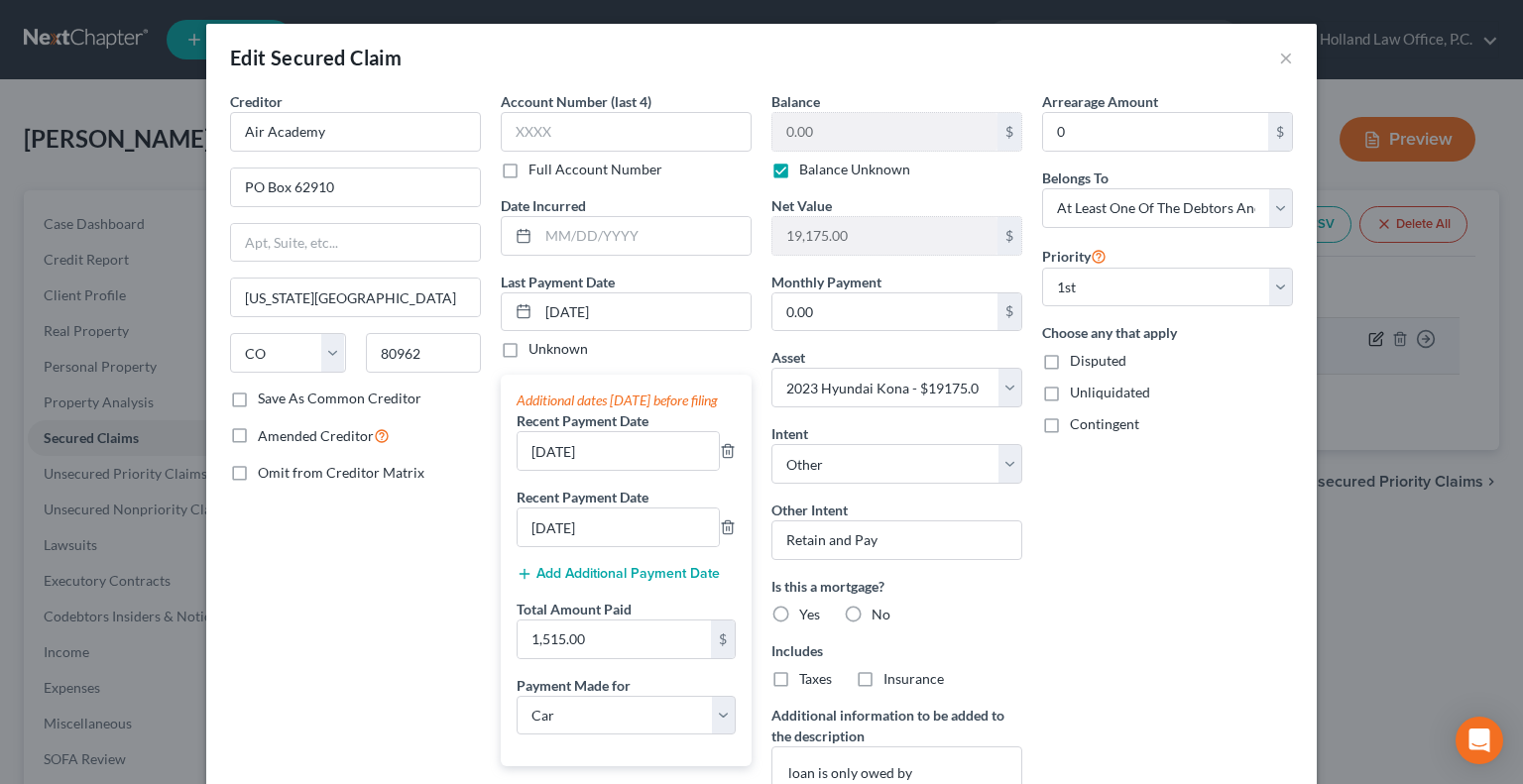 click on "Edit Secured Claim  × Creditor *    [GEOGRAPHIC_DATA] [US_STATE][GEOGRAPHIC_DATA] [US_STATE][GEOGRAPHIC_DATA] [GEOGRAPHIC_DATA] [GEOGRAPHIC_DATA] CO [GEOGRAPHIC_DATA] DE DC [GEOGRAPHIC_DATA] [GEOGRAPHIC_DATA] GU HI ID [GEOGRAPHIC_DATA] IN [GEOGRAPHIC_DATA] [GEOGRAPHIC_DATA] [GEOGRAPHIC_DATA] [GEOGRAPHIC_DATA] MD [GEOGRAPHIC_DATA] [GEOGRAPHIC_DATA] [GEOGRAPHIC_DATA] [GEOGRAPHIC_DATA] [GEOGRAPHIC_DATA] MT [GEOGRAPHIC_DATA] [GEOGRAPHIC_DATA] [GEOGRAPHIC_DATA] [GEOGRAPHIC_DATA] [GEOGRAPHIC_DATA] [GEOGRAPHIC_DATA] [GEOGRAPHIC_DATA] [GEOGRAPHIC_DATA] [GEOGRAPHIC_DATA] [GEOGRAPHIC_DATA] OR [GEOGRAPHIC_DATA] PR RI SC SD [GEOGRAPHIC_DATA] [GEOGRAPHIC_DATA] [GEOGRAPHIC_DATA] VI [GEOGRAPHIC_DATA] [GEOGRAPHIC_DATA] [GEOGRAPHIC_DATA] WV [GEOGRAPHIC_DATA] WY 80962 Save As Common Creditor Amended Creditor  Omit from Creditor Matrix
Account Number (last 4)
Full Account Number
Date Incurred         Last Payment Date         [DATE] Unknown Additional dates [DATE] before filing Recent Payment Date [DATE] Recent Payment Date [DATE] Add Additional Payment Date Total Amount Paid 1,515.00 $ Payment Made for Select Car Credit Card Loan Repayment Mortgage Other Suppliers Or Vendors Nature of Lien  (Check all that apply) Agreement you made (such as mortgage or secured car loan) Statutory lien Judgment lien Other Balance
0.00 $
Balance Unknown
Balance Undetermined
0.00 $" at bounding box center [762, 392] 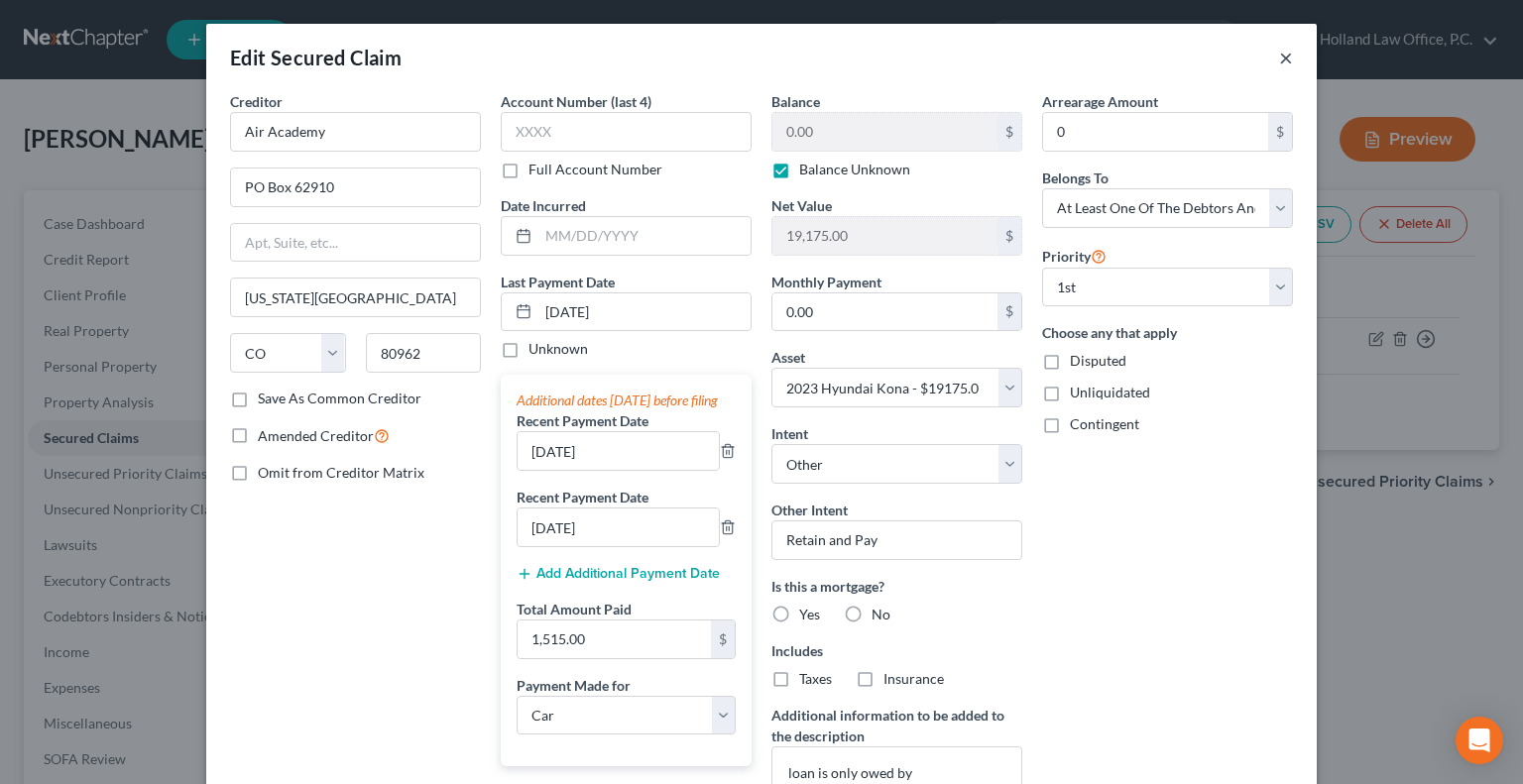 click on "×" at bounding box center [1286, 57] 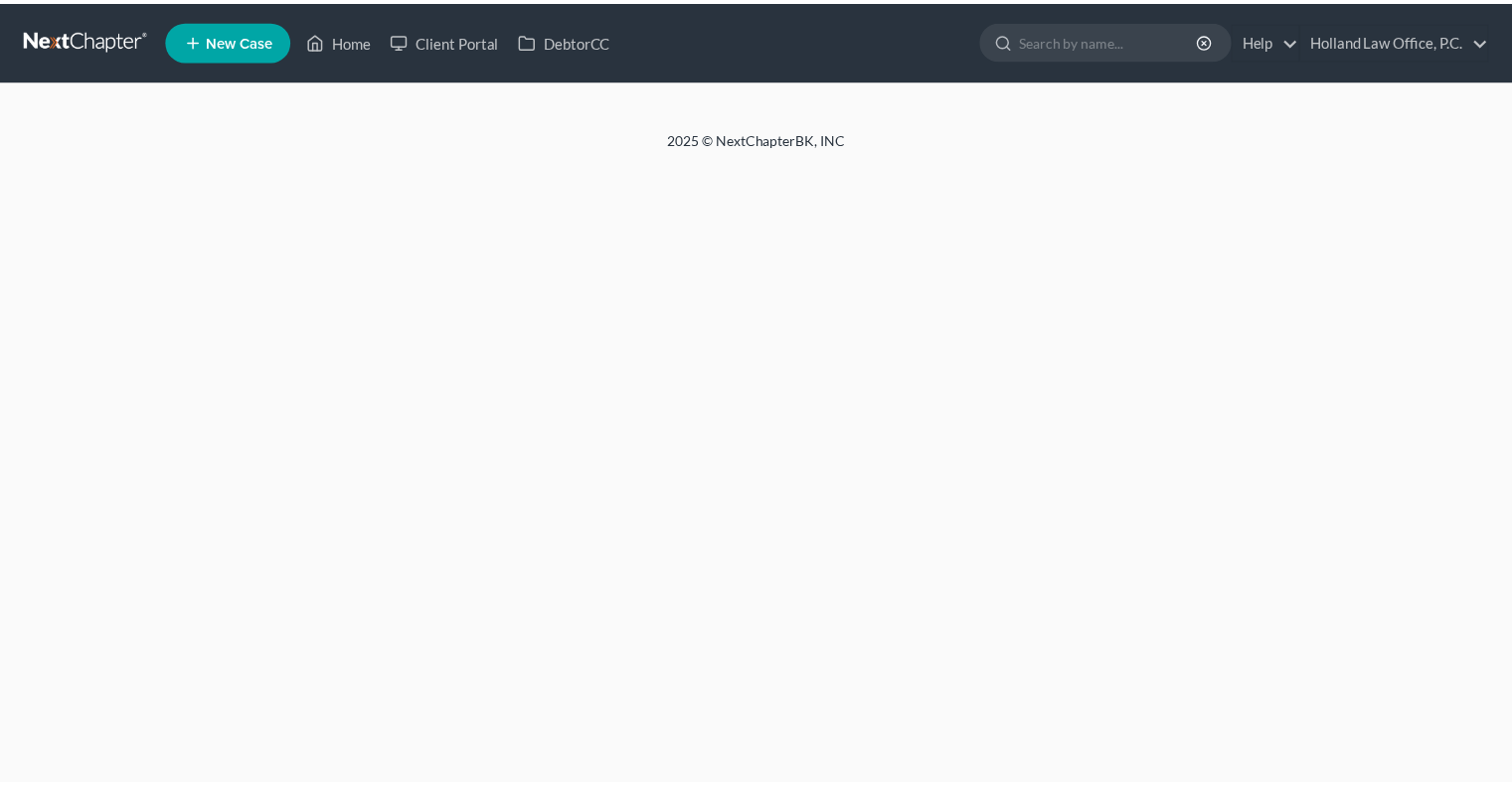 scroll, scrollTop: 0, scrollLeft: 0, axis: both 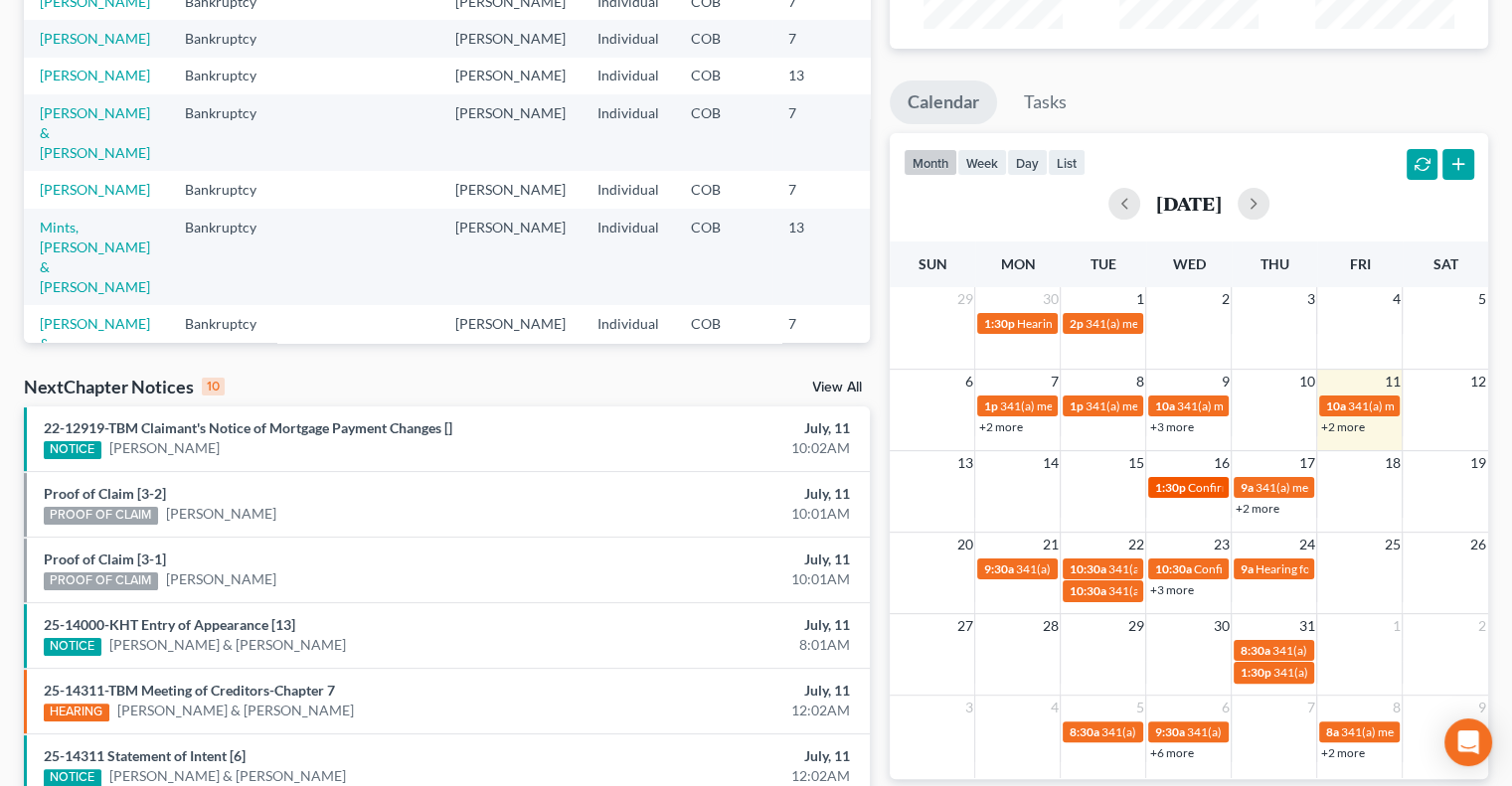 click on "1:30p" at bounding box center [1169, 487] 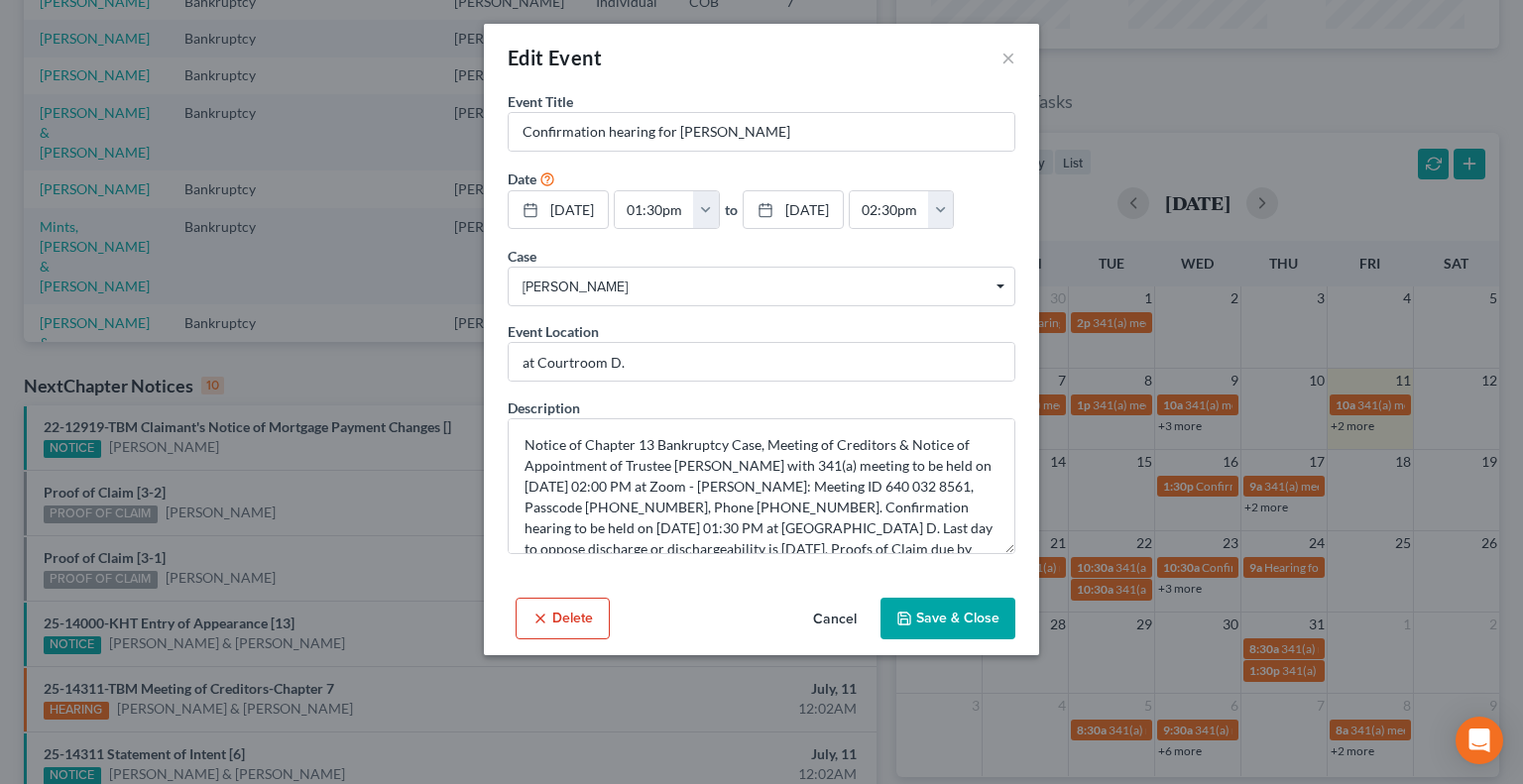 click on "Delete" at bounding box center (562, 618) 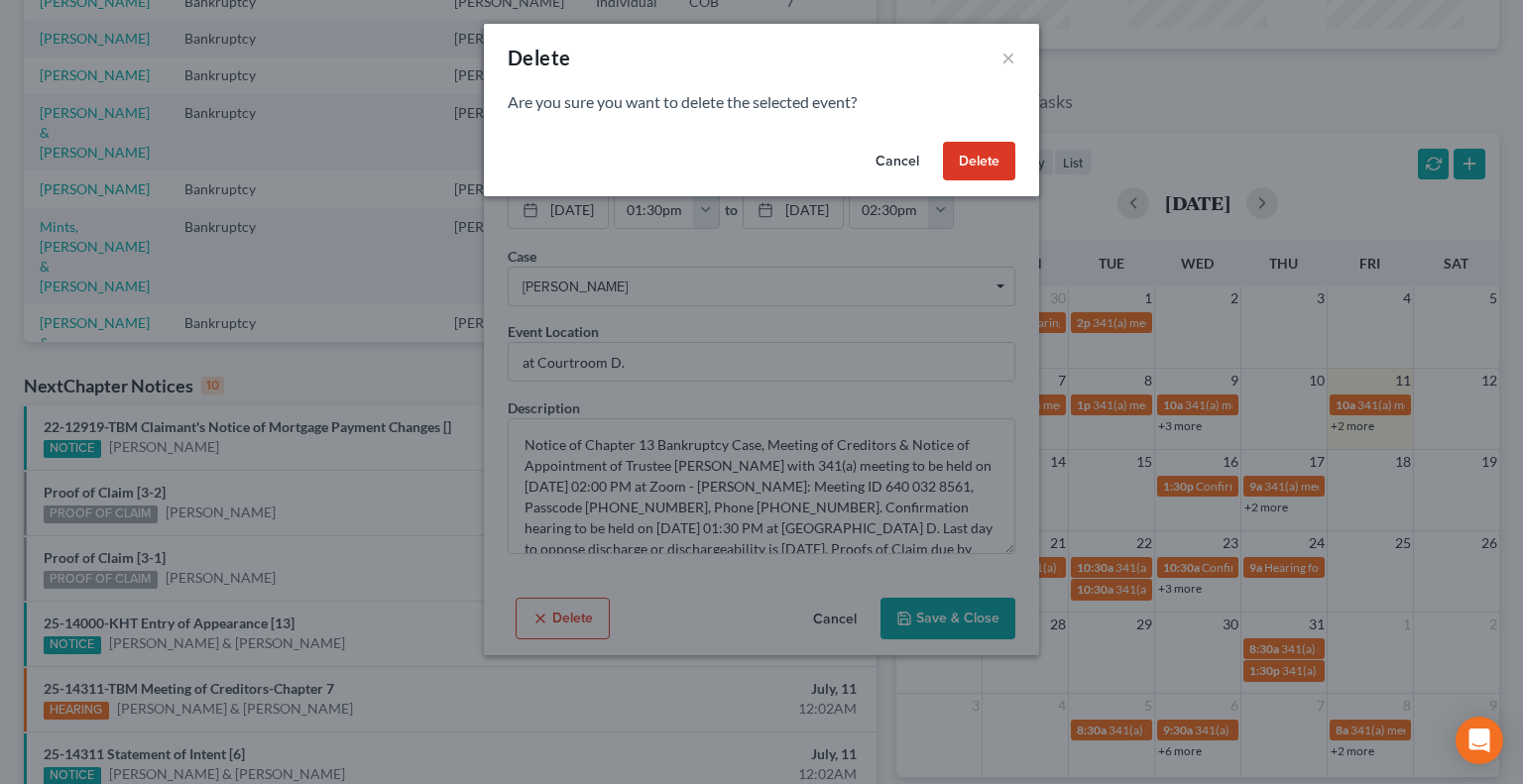 click on "Delete" at bounding box center [979, 162] 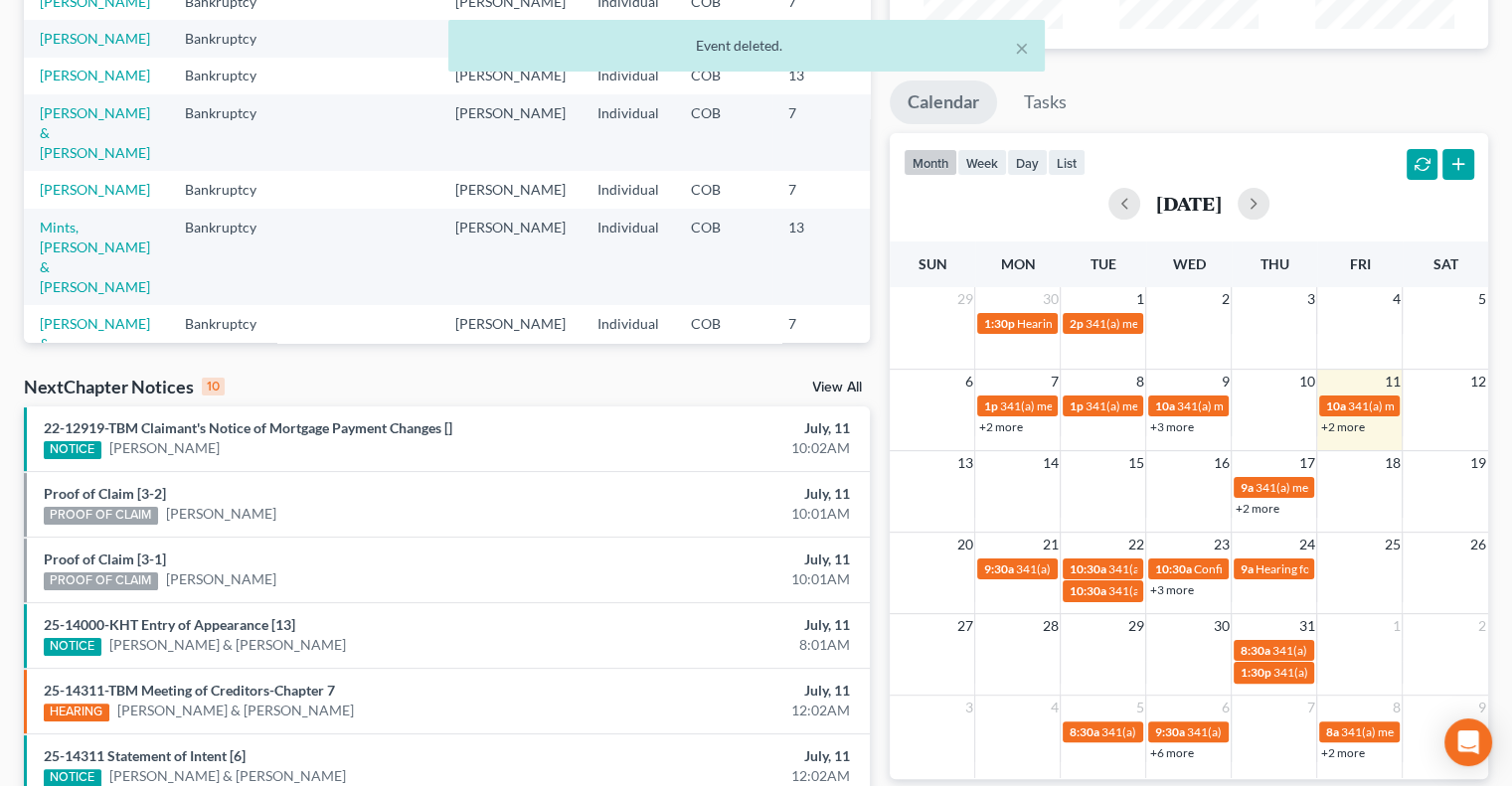 click on "+2 more" at bounding box center [1257, 508] 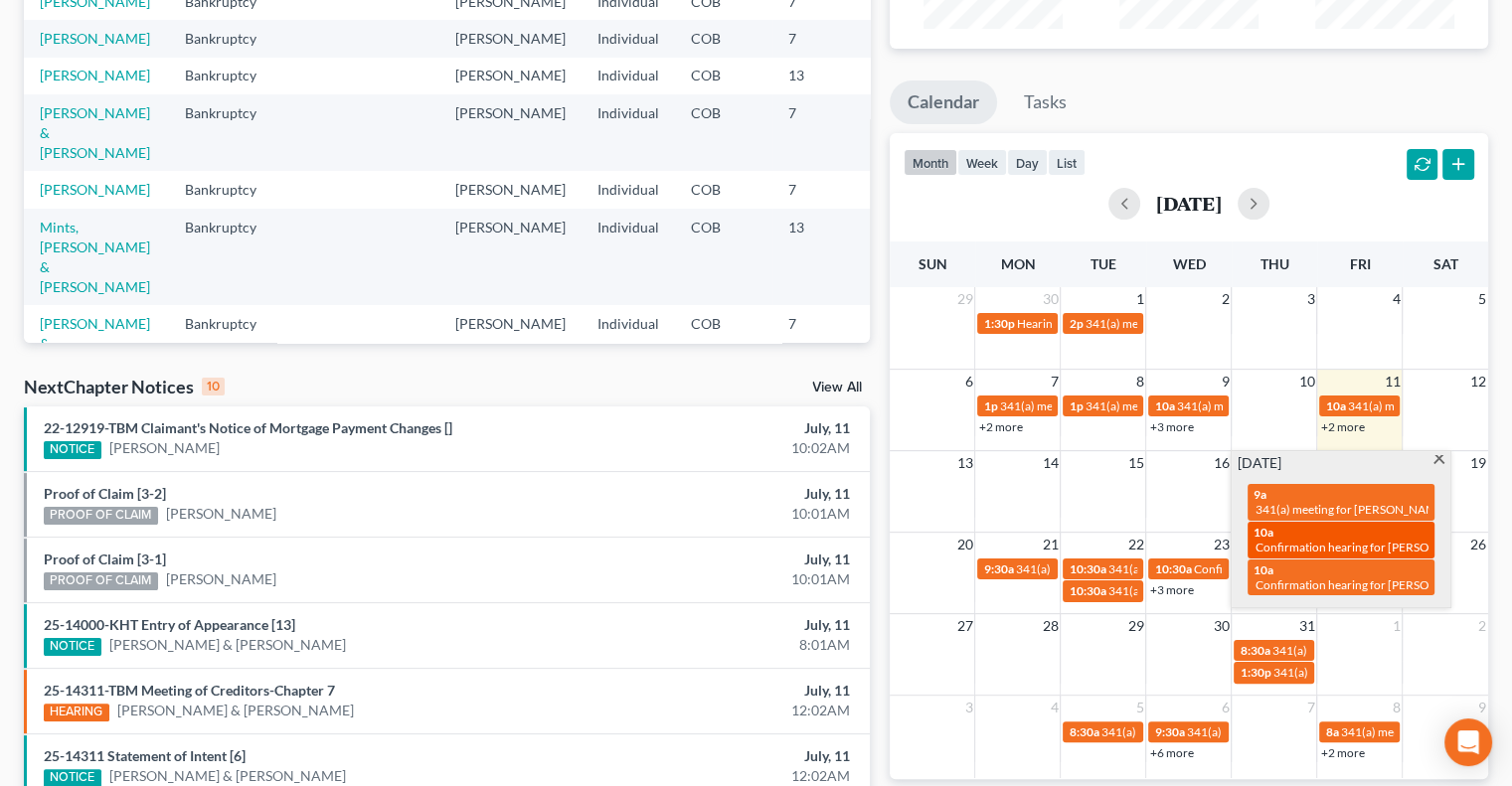 click on "Confirmation hearing for [PERSON_NAME] & [PERSON_NAME]" at bounding box center (1421, 547) 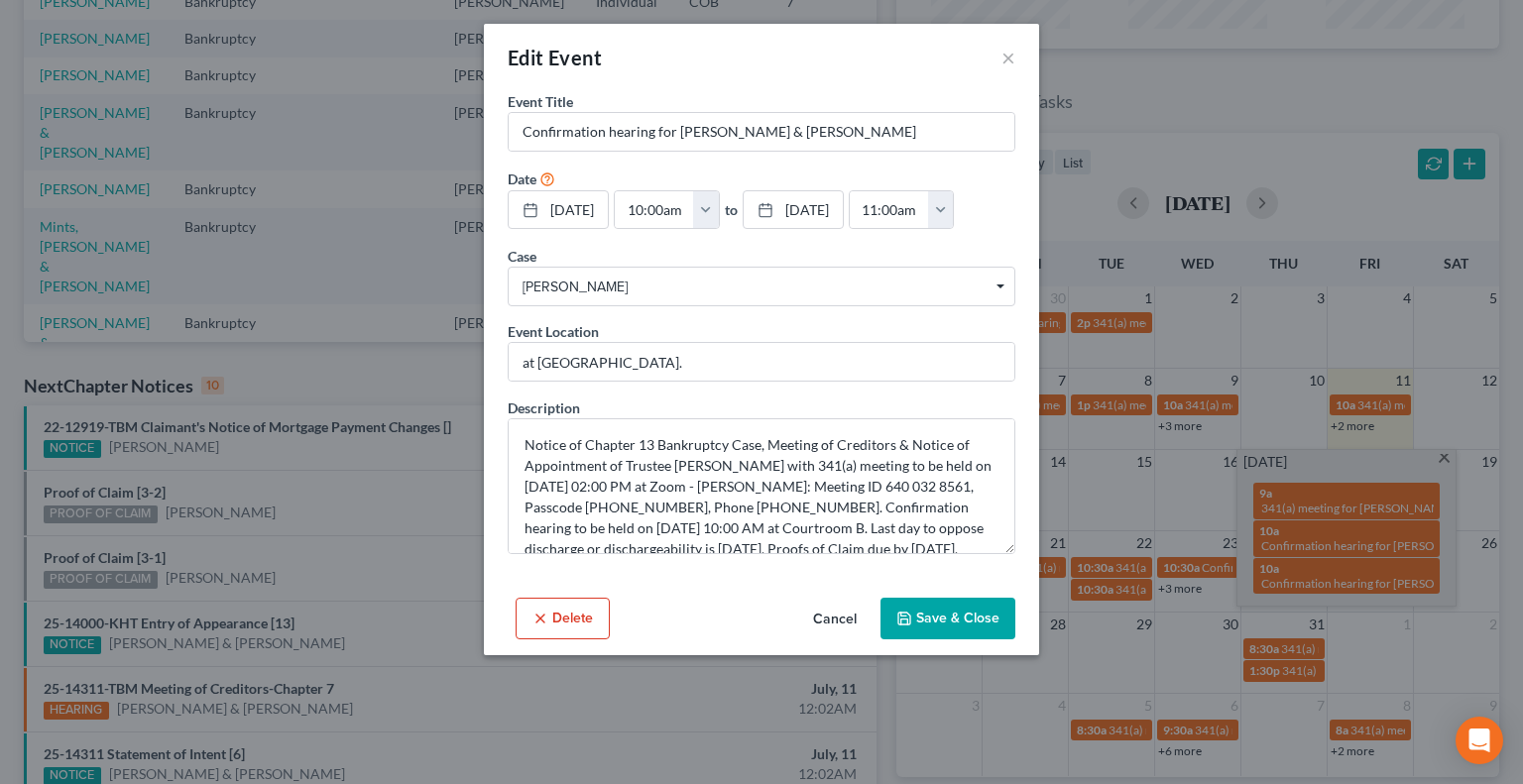 click on "Cancel" at bounding box center [835, 619] 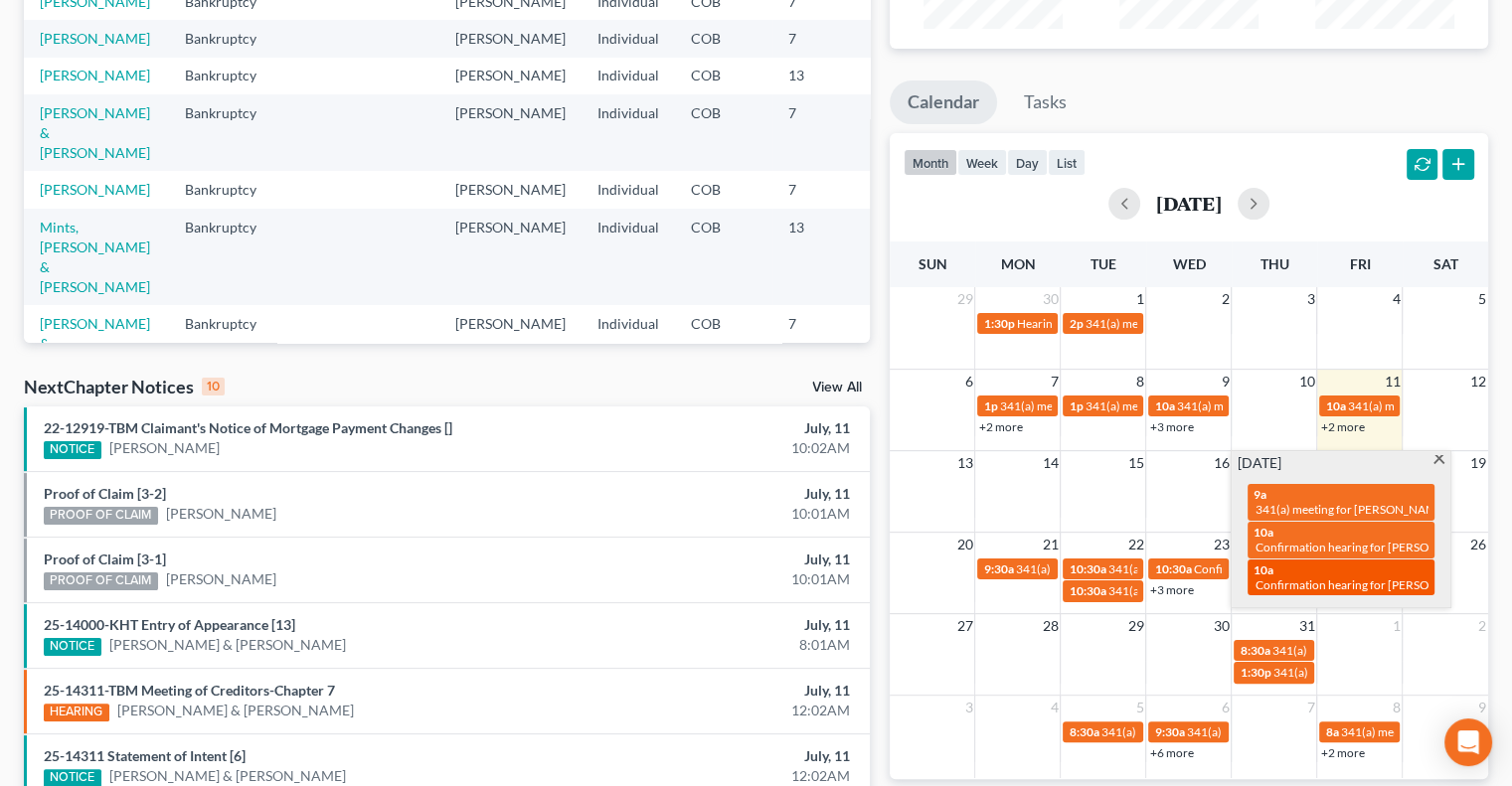 click on "10a   Confirmation hearing for Robert Basevitz & Traci Basevitz" at bounding box center [1341, 577] 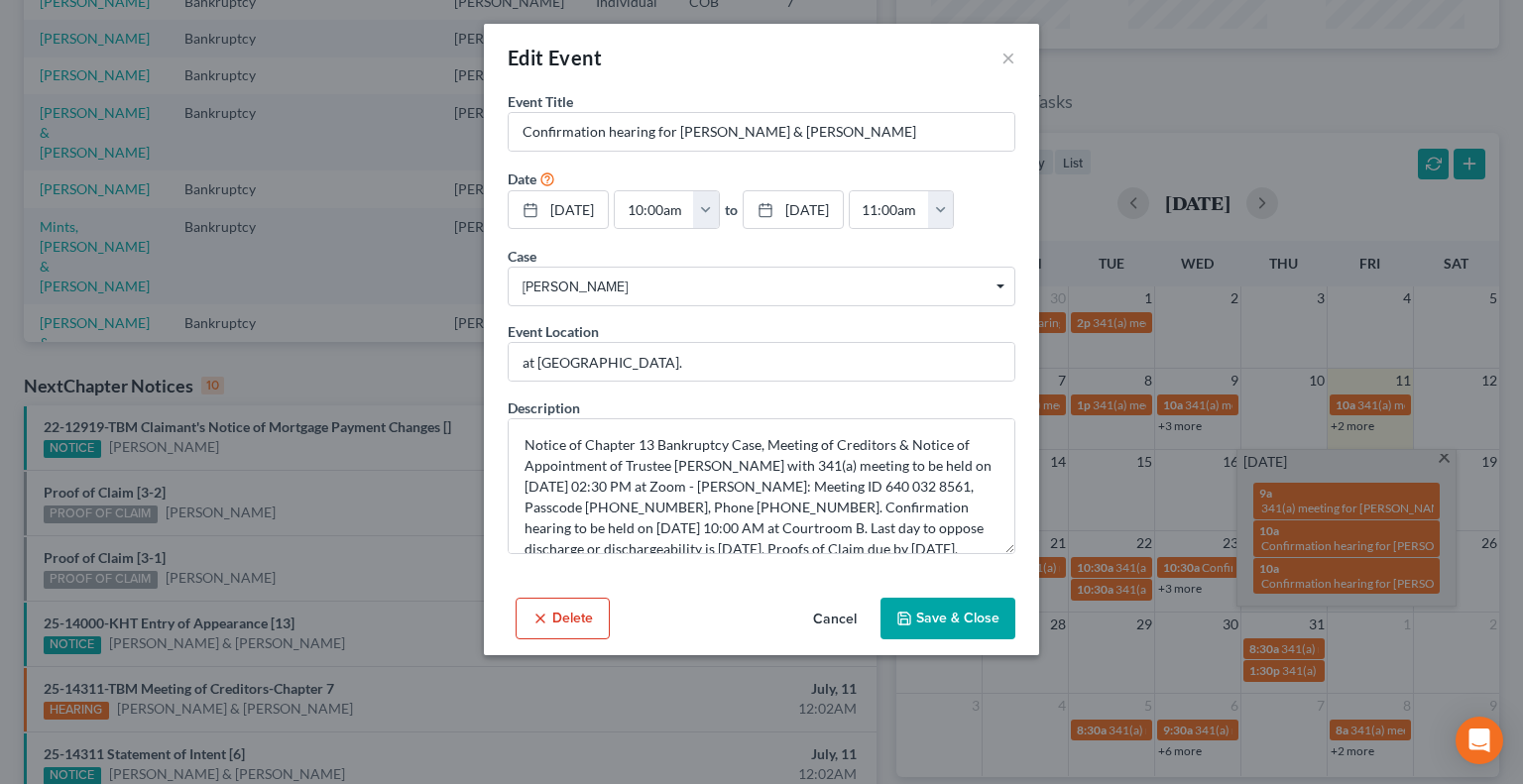 click on "Cancel" at bounding box center (835, 619) 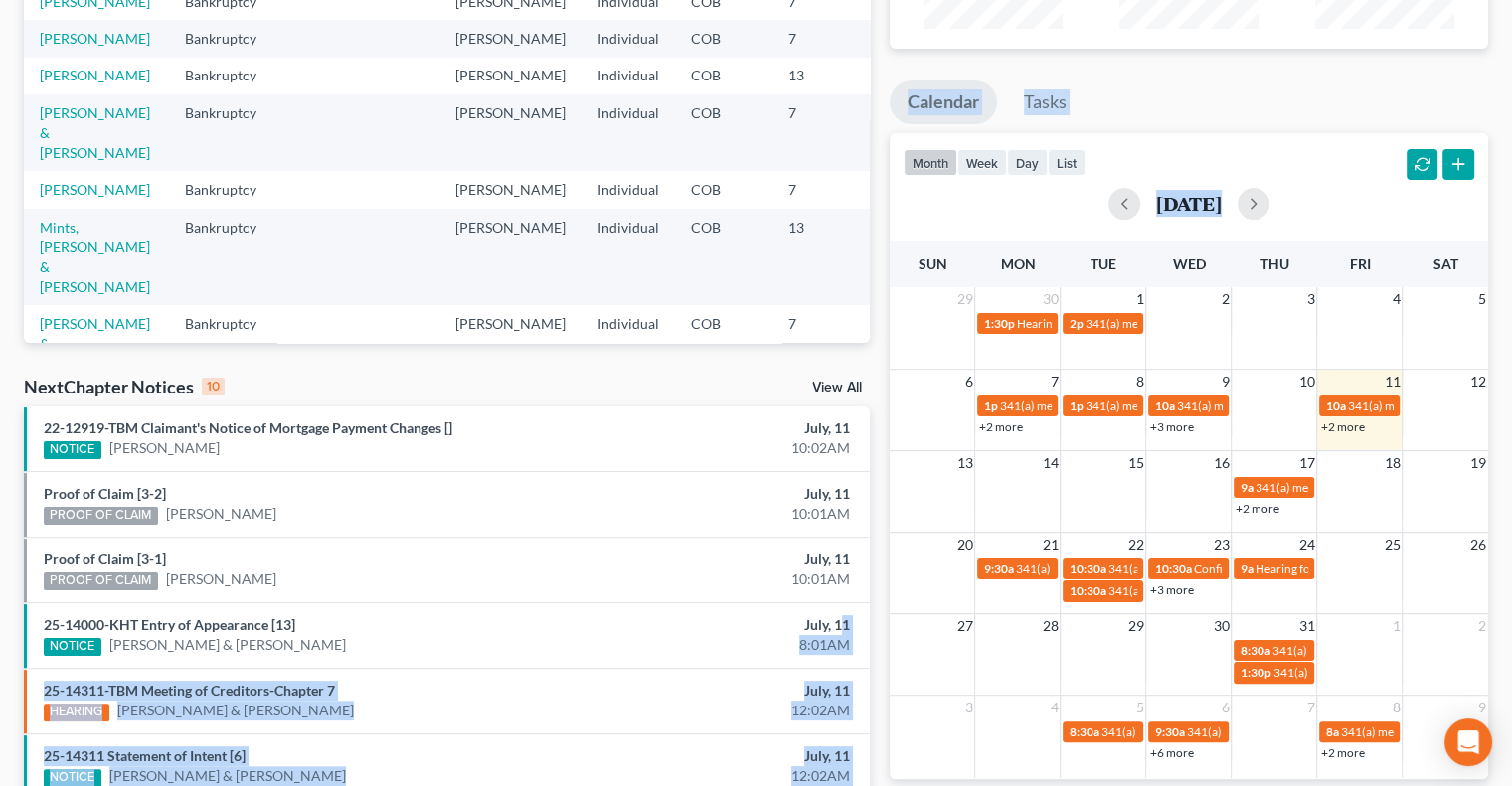 drag, startPoint x: 839, startPoint y: 615, endPoint x: 1113, endPoint y: 518, distance: 290.66304 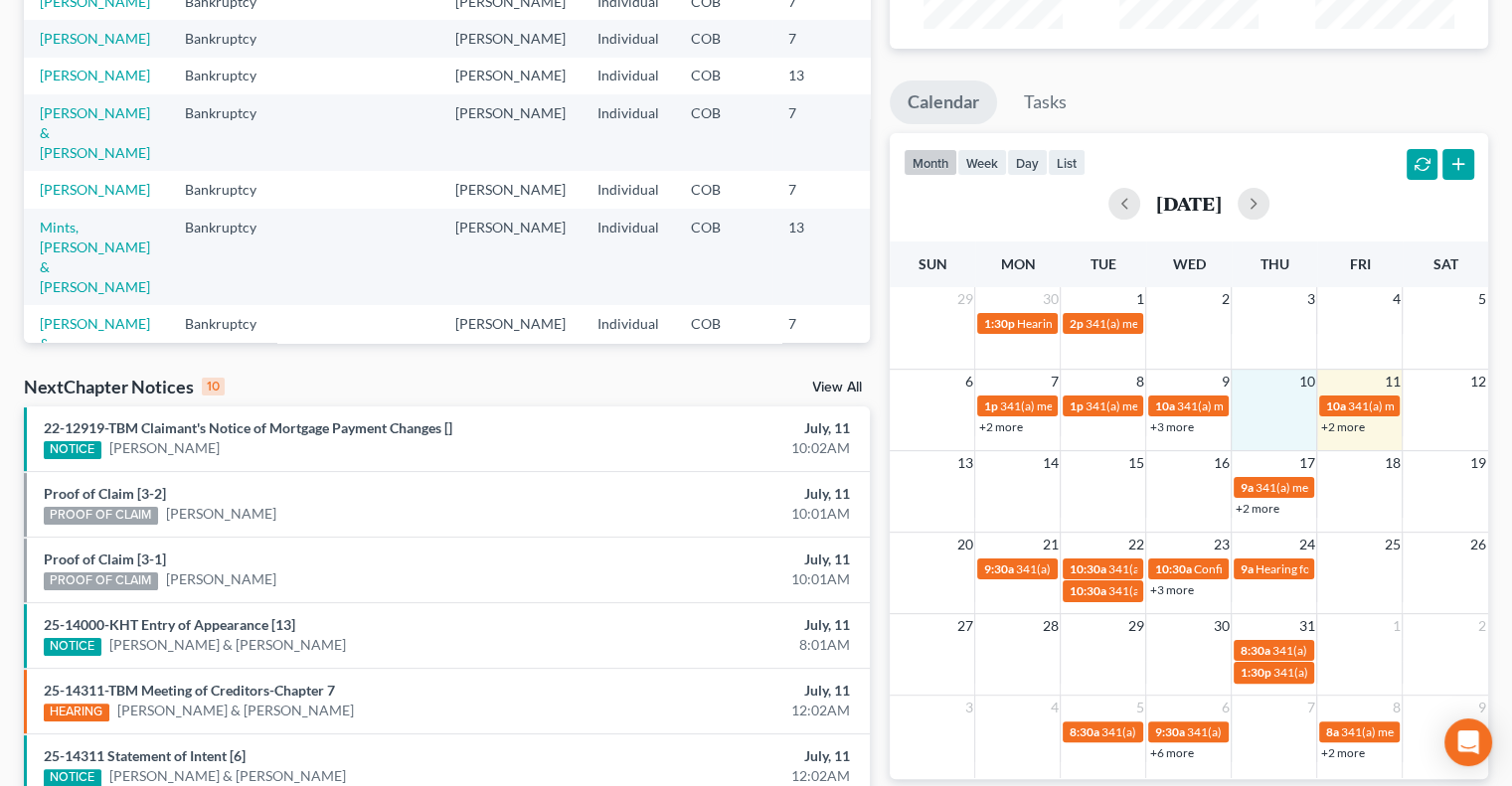 click at bounding box center [1274, 414] 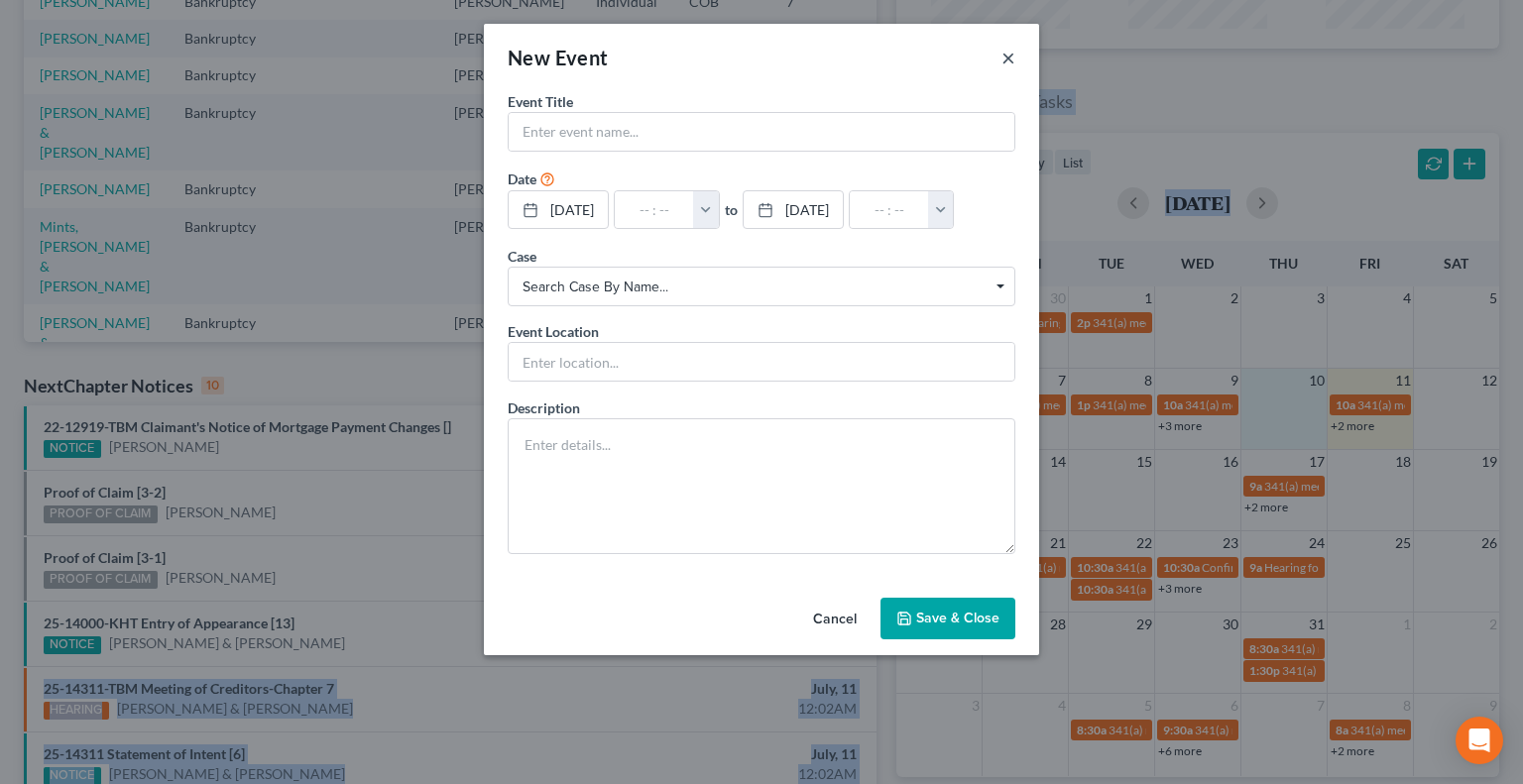 click on "×" at bounding box center [1008, 57] 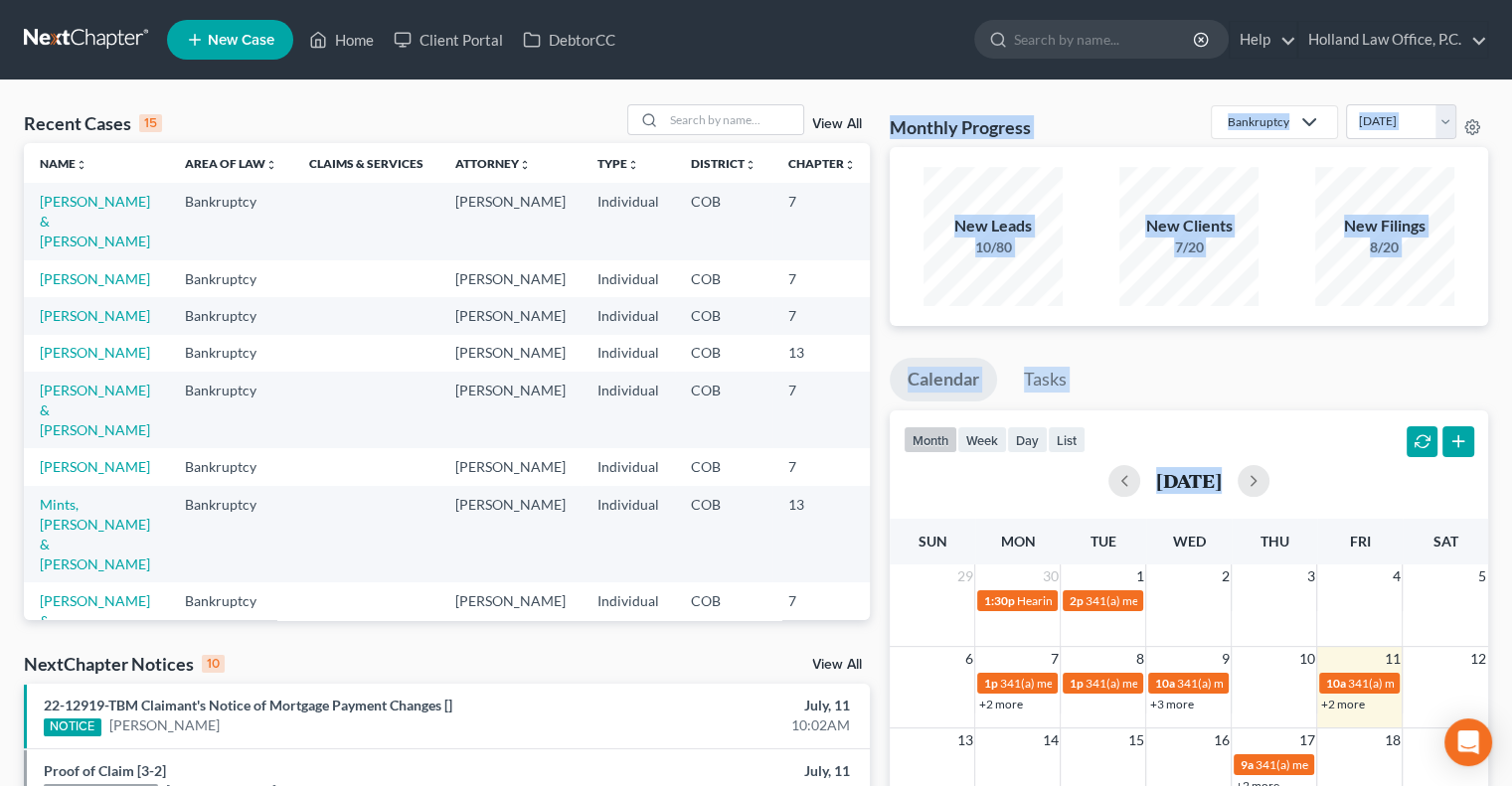 scroll, scrollTop: 0, scrollLeft: 0, axis: both 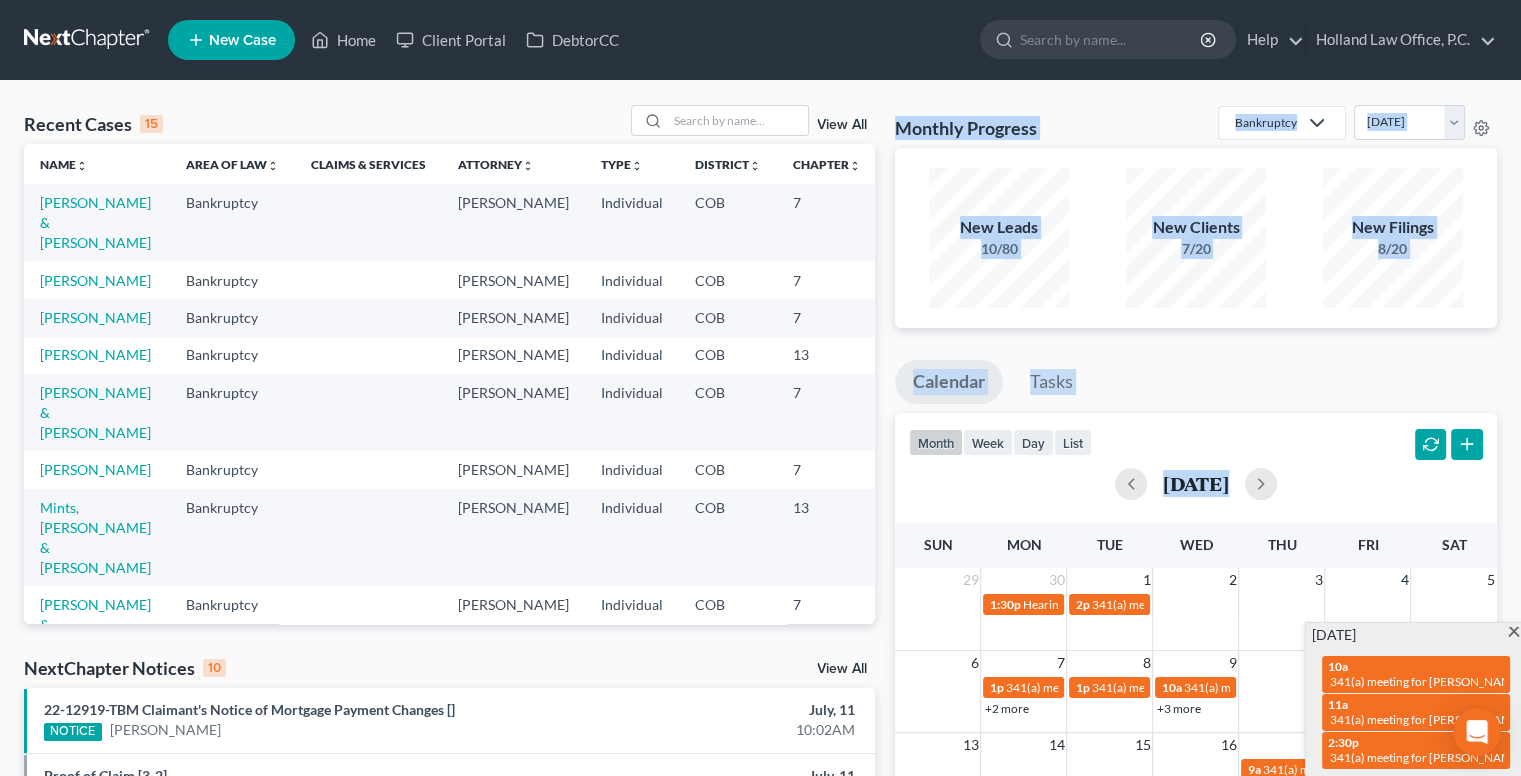click at bounding box center [1513, 633] 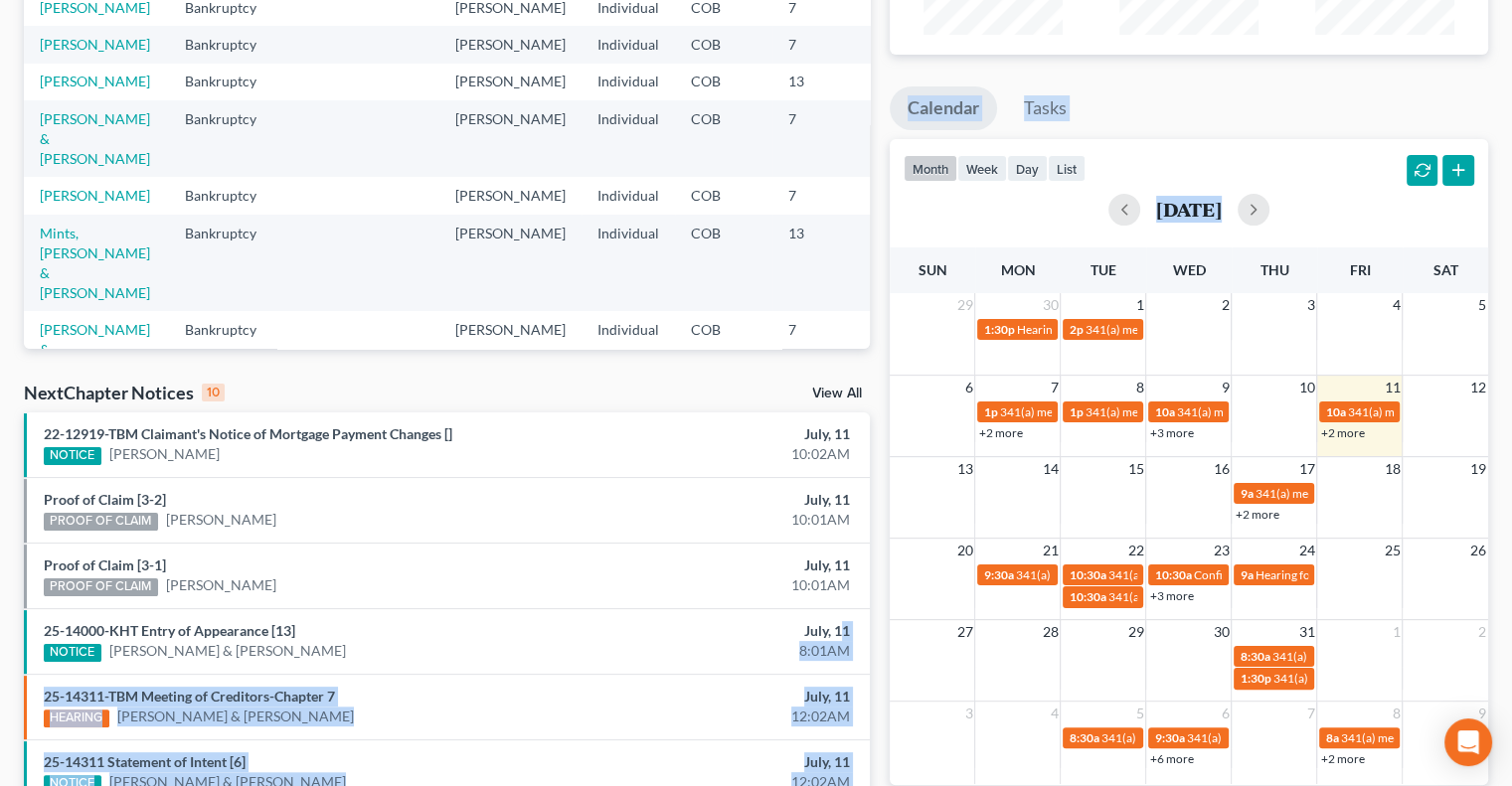 scroll, scrollTop: 311, scrollLeft: 0, axis: vertical 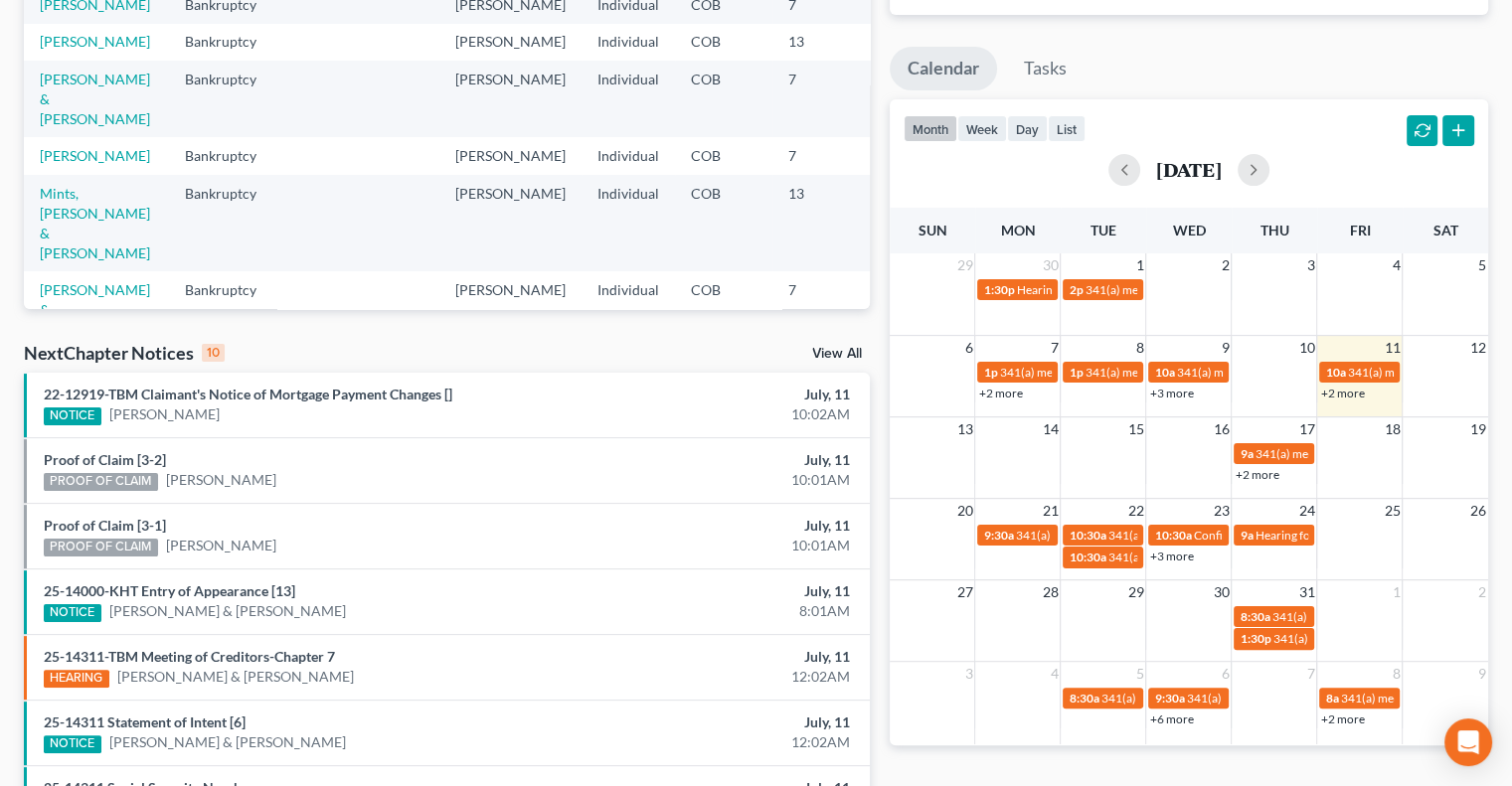 click on "7" at bounding box center (822, 4) 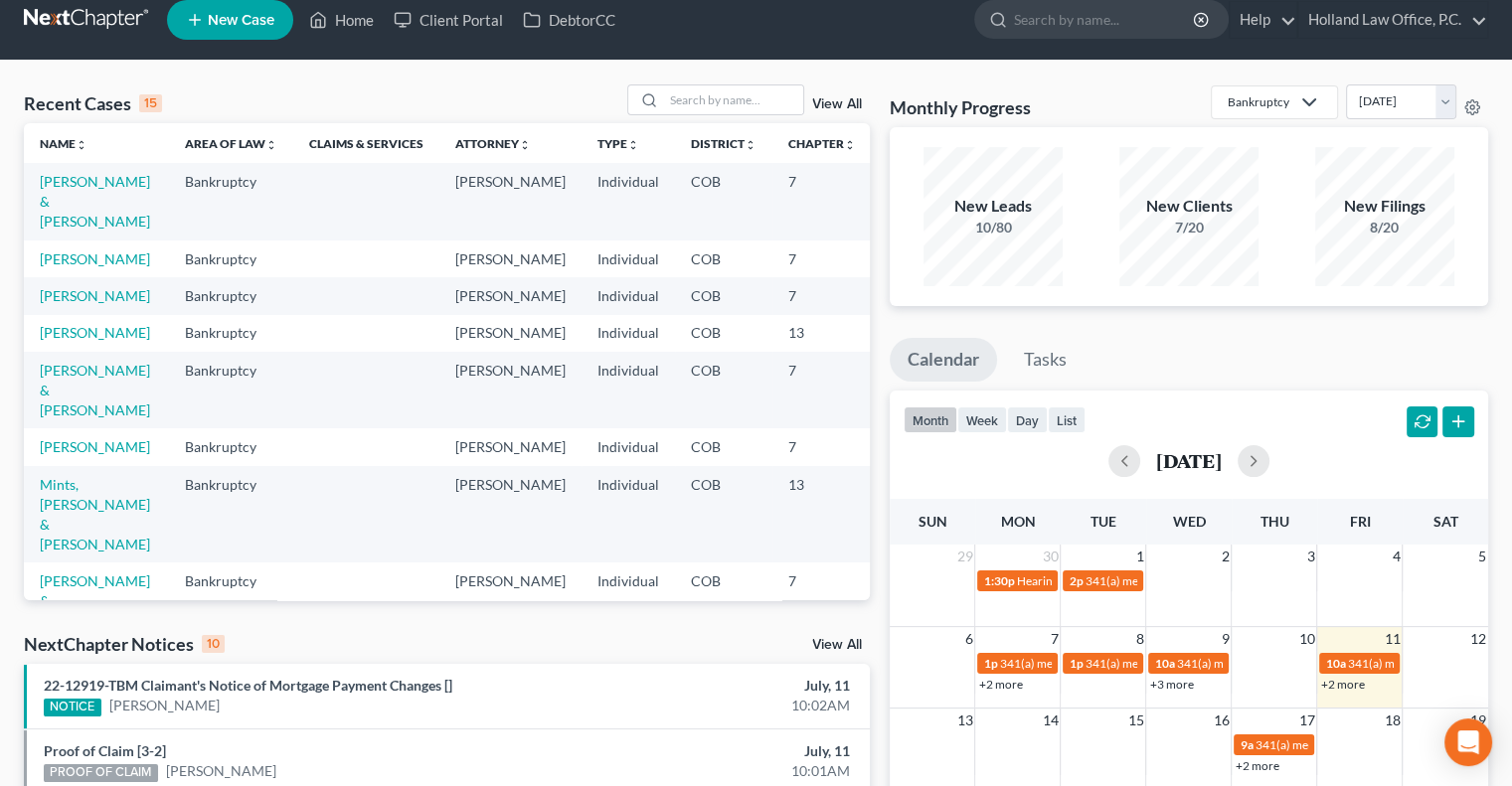 scroll, scrollTop: 12, scrollLeft: 0, axis: vertical 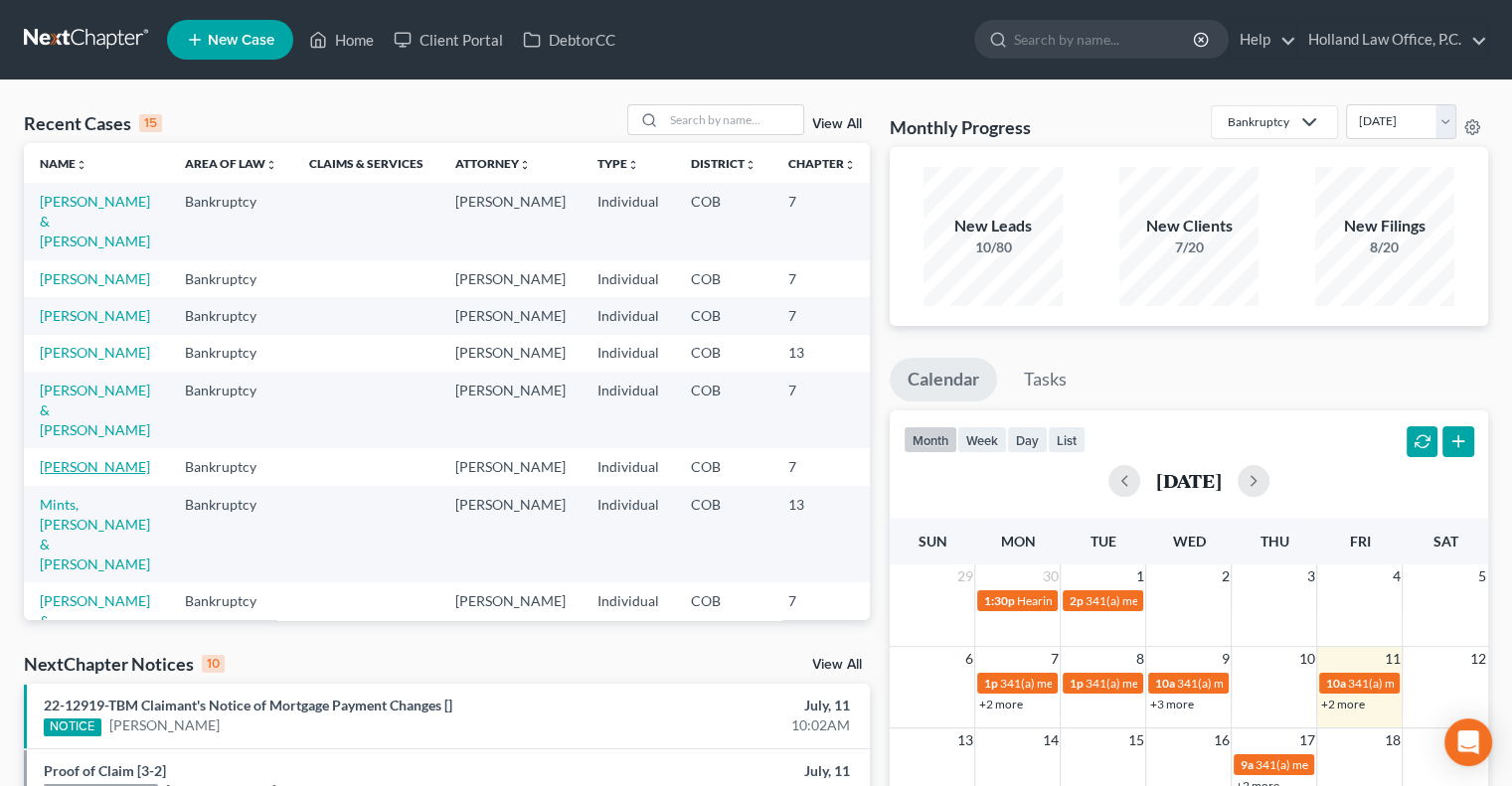 click on "[PERSON_NAME]" at bounding box center (94, 466) 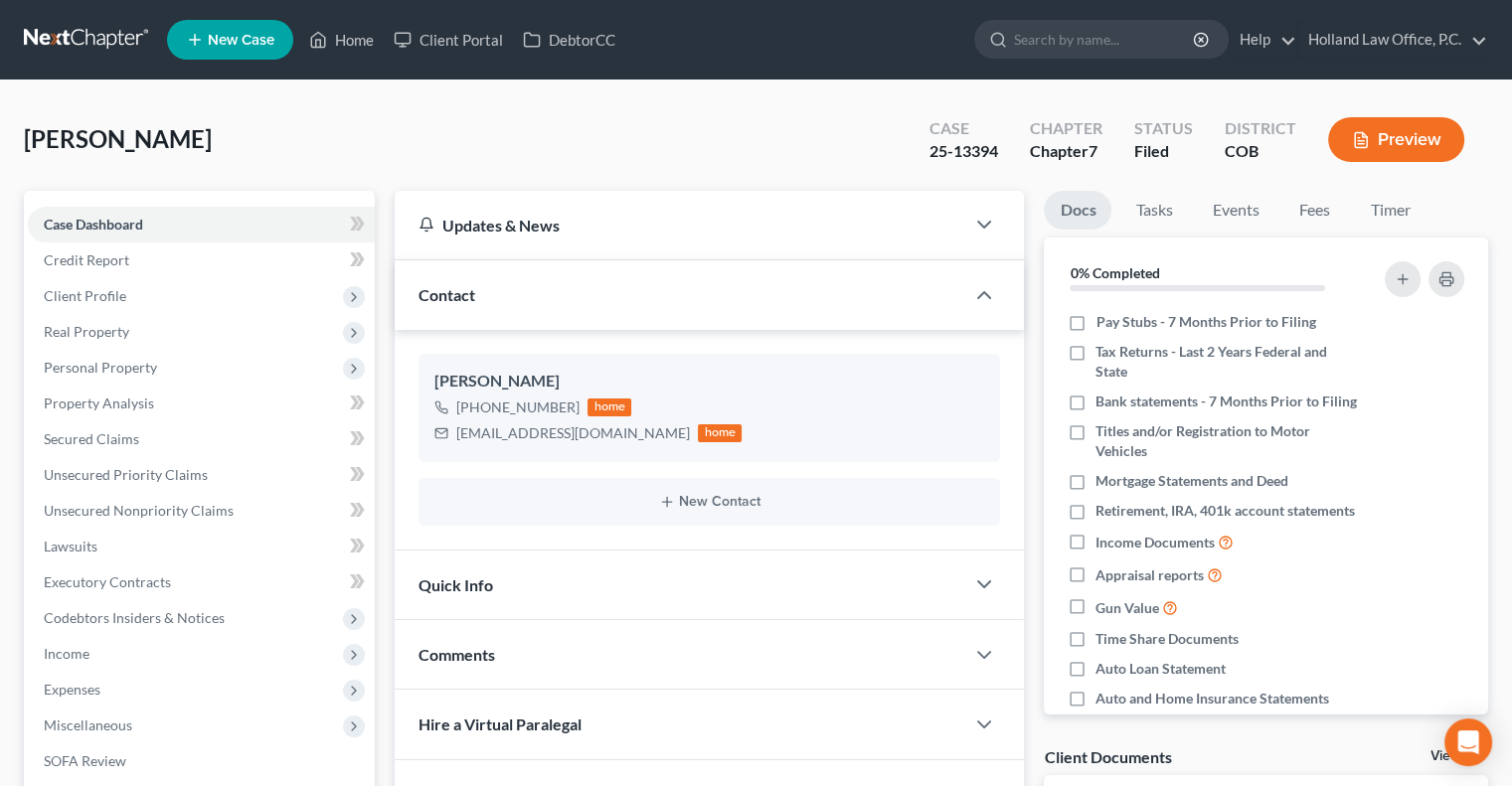 click on "Comments" at bounding box center (456, 654) 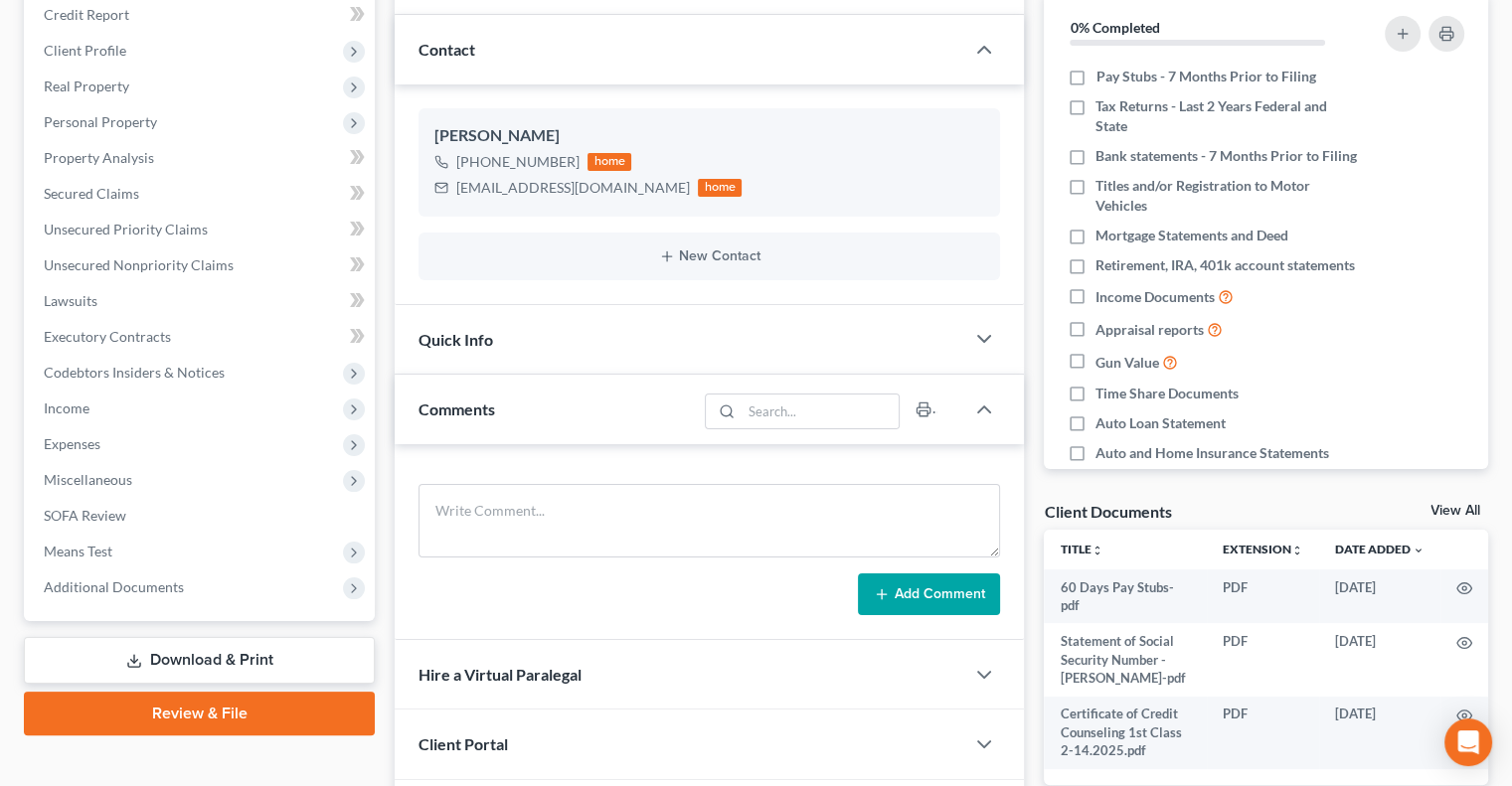 scroll, scrollTop: 246, scrollLeft: 0, axis: vertical 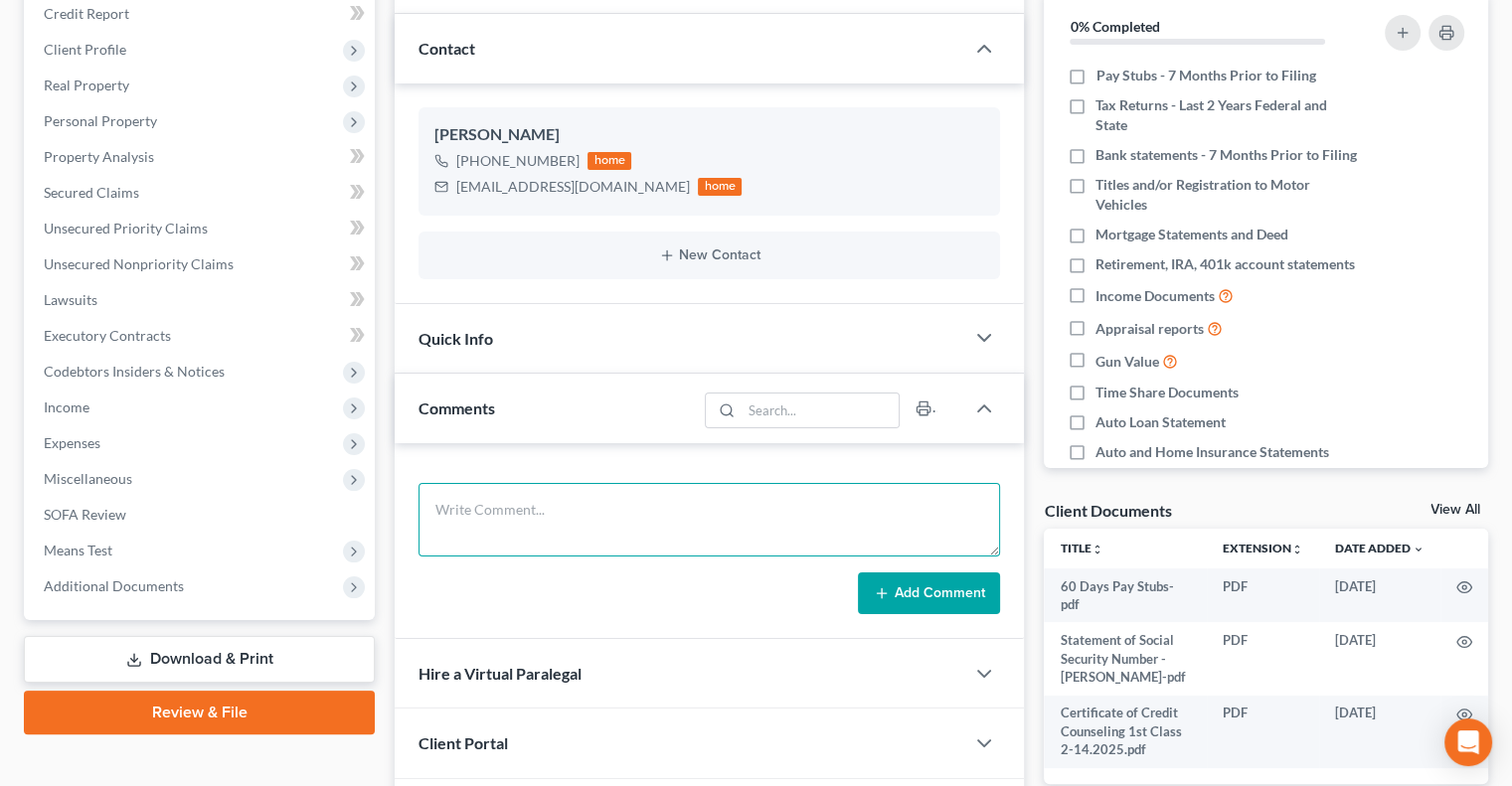 click at bounding box center (709, 520) 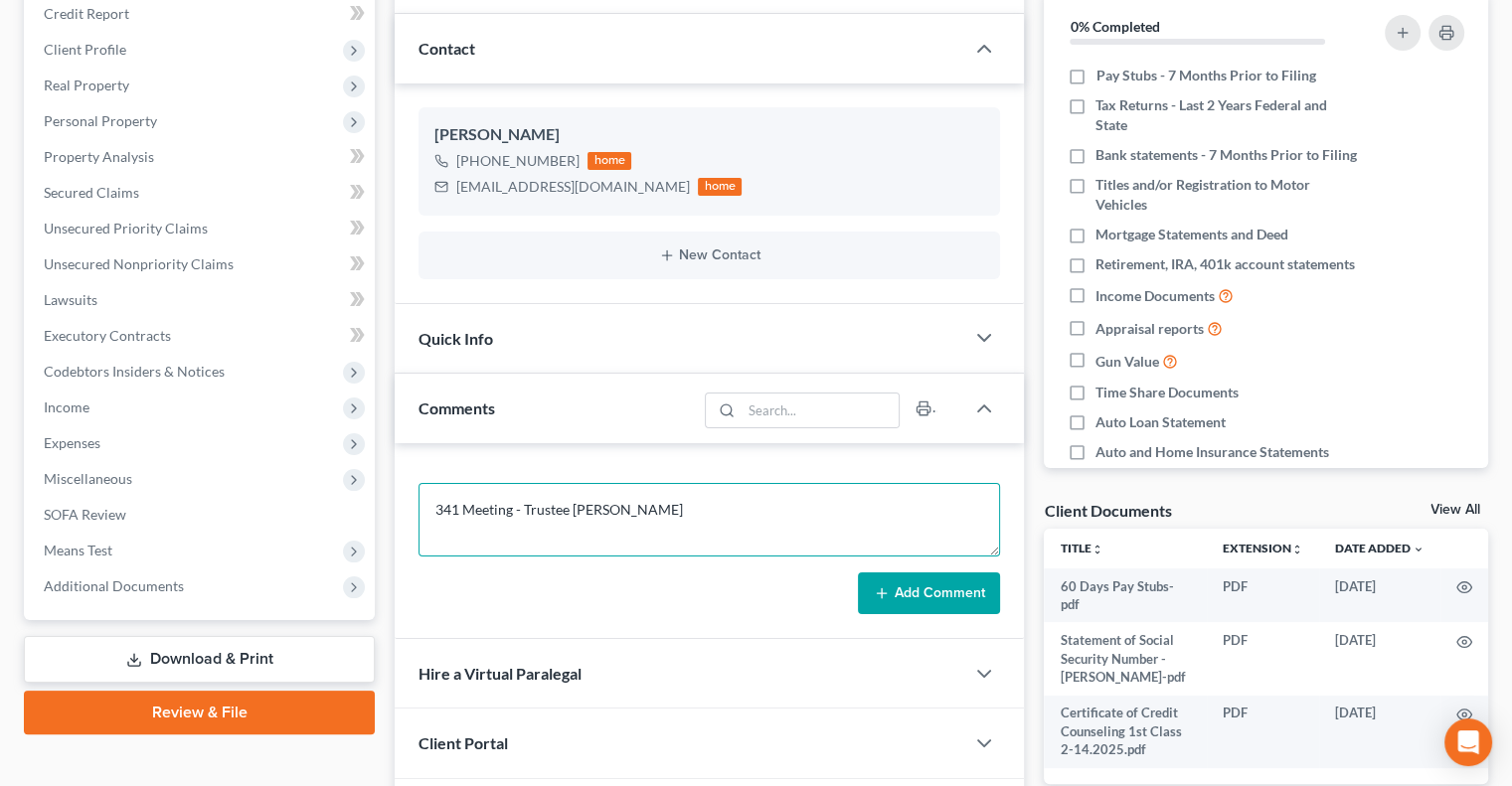 scroll, scrollTop: 4, scrollLeft: 0, axis: vertical 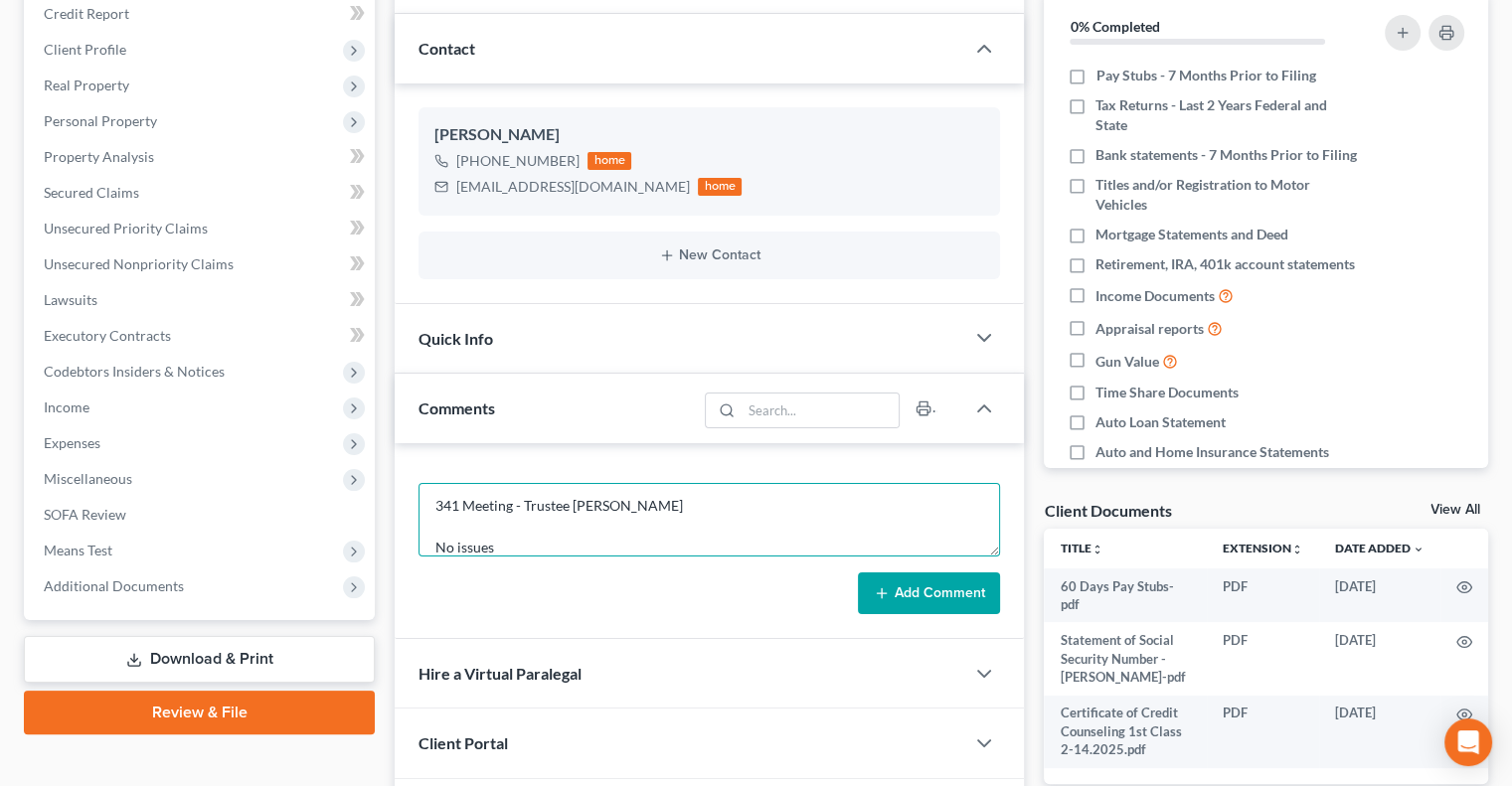 type on "341 Meeting - Trustee Weinman
No issues" 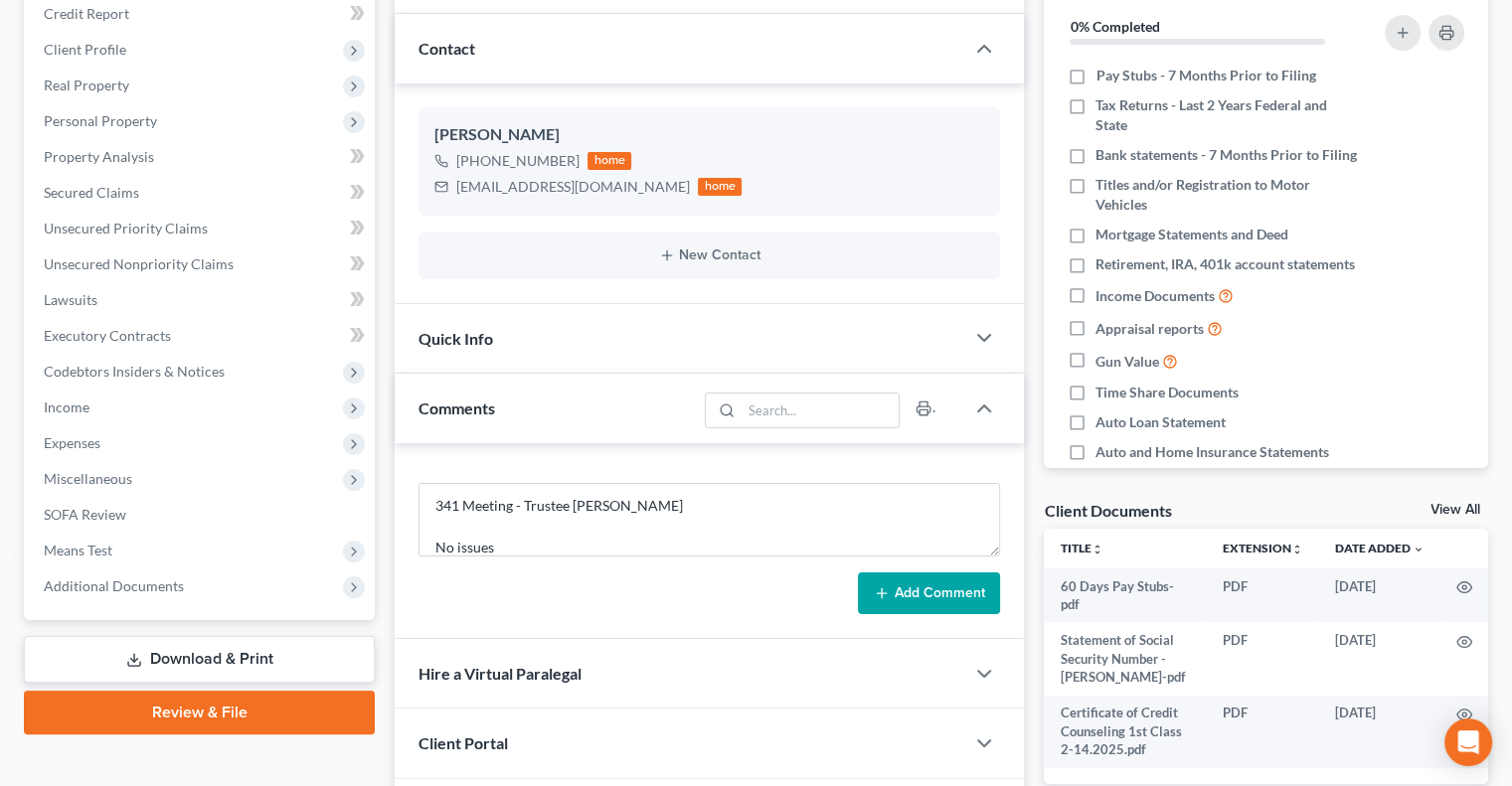 click on "Add Comment" at bounding box center [928, 593] 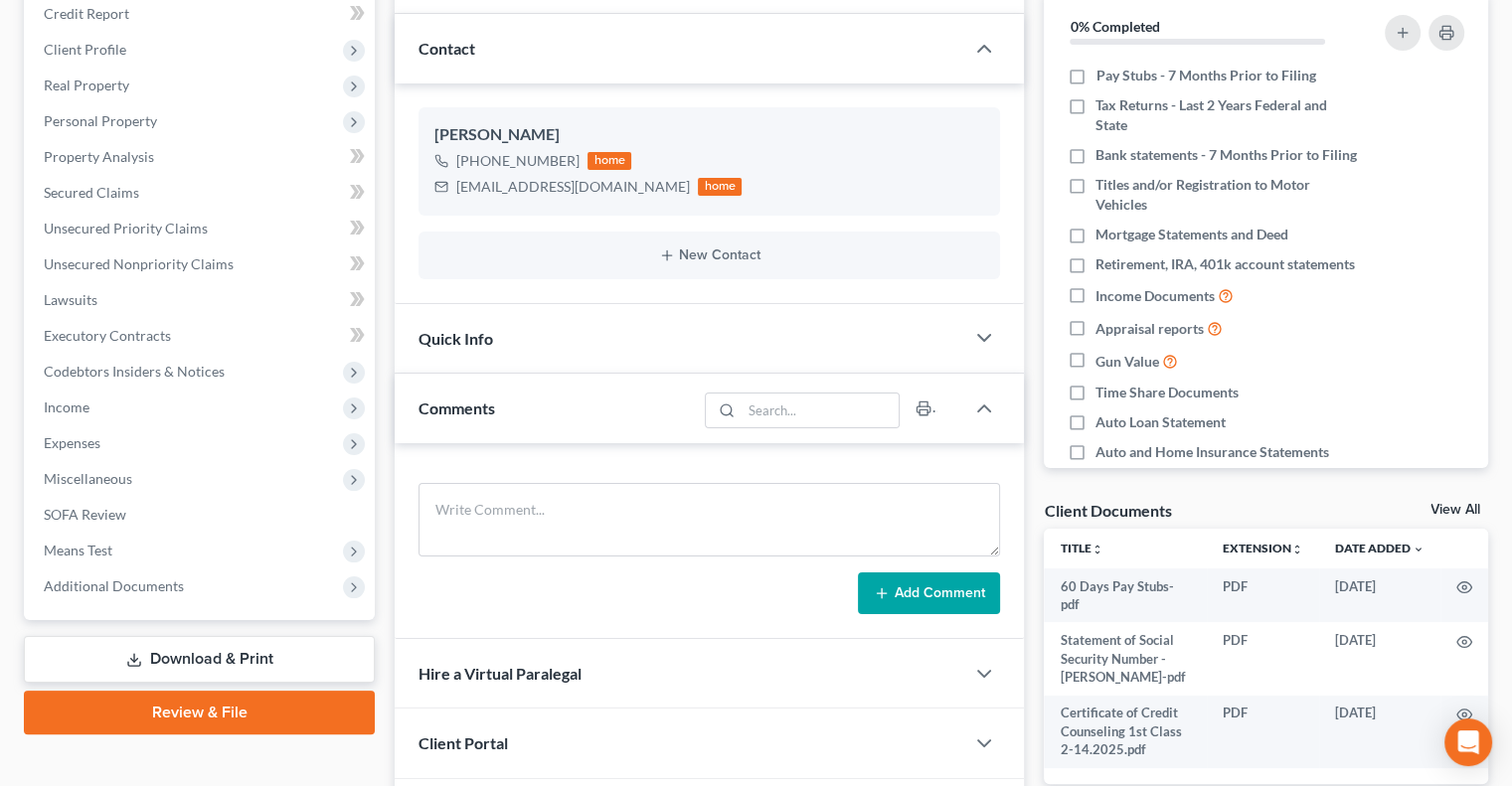 scroll, scrollTop: 0, scrollLeft: 0, axis: both 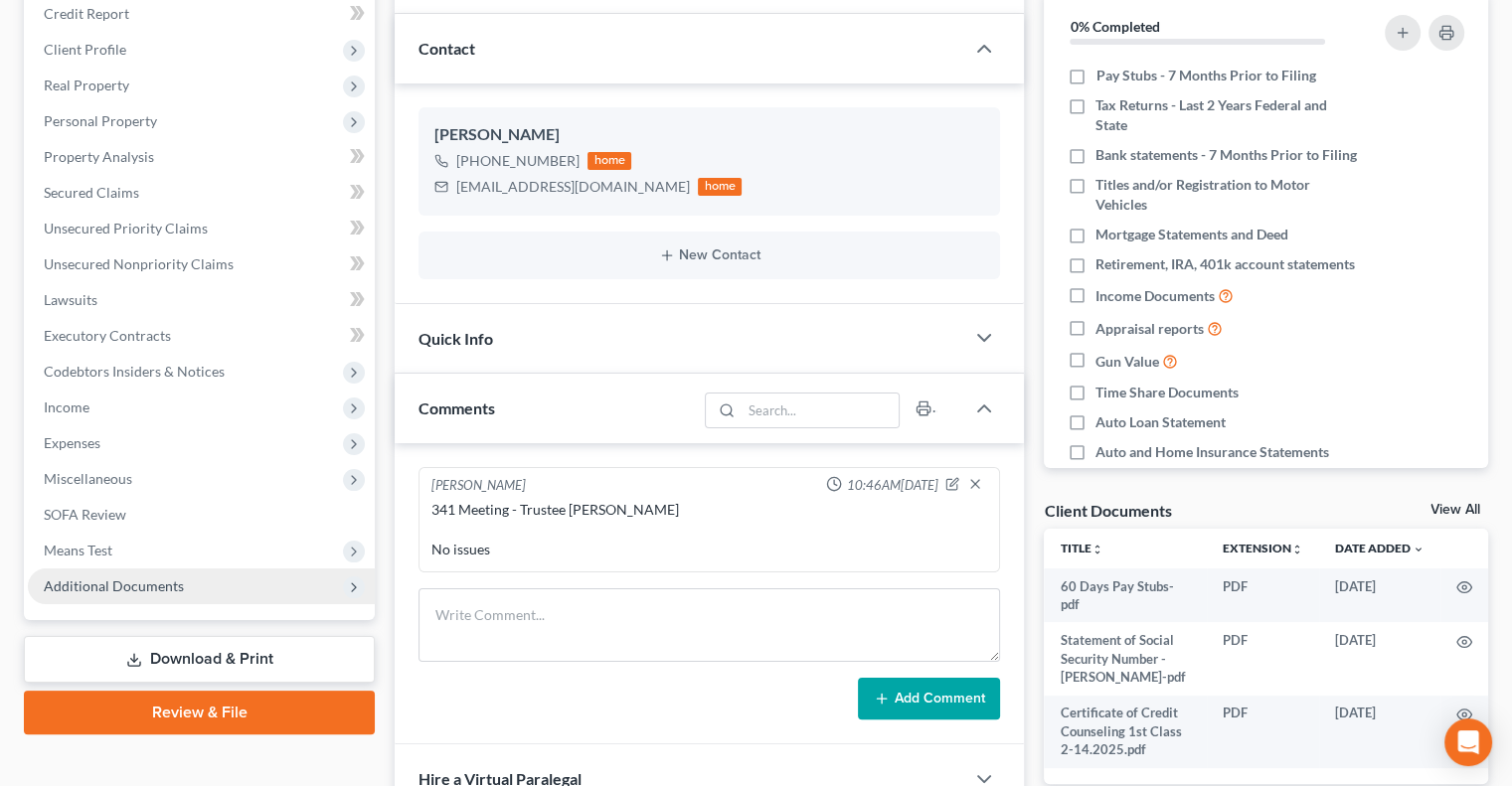 click on "Additional Documents" at bounding box center [113, 585] 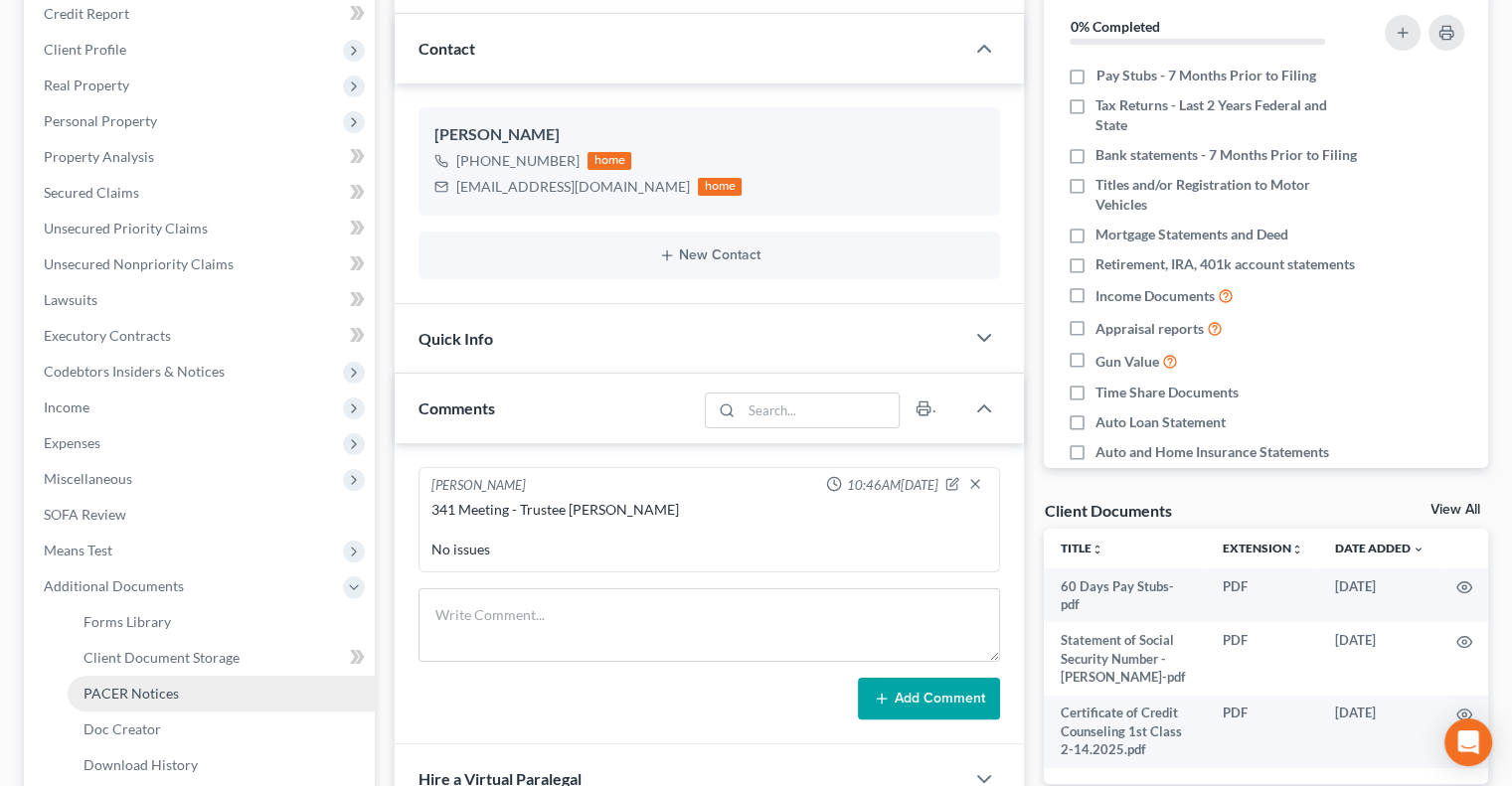 click on "PACER Notices" at bounding box center [221, 694] 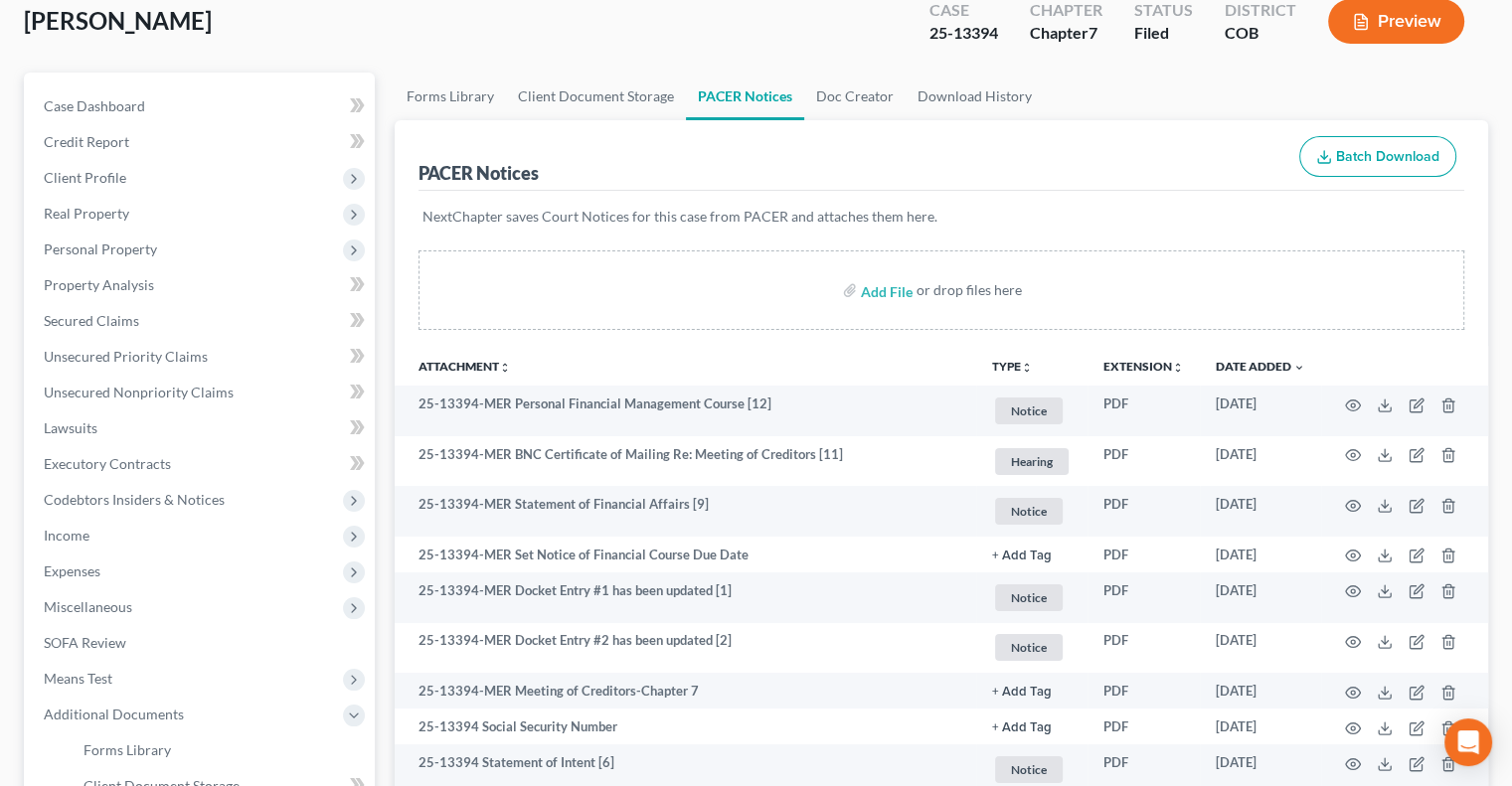 scroll, scrollTop: 0, scrollLeft: 0, axis: both 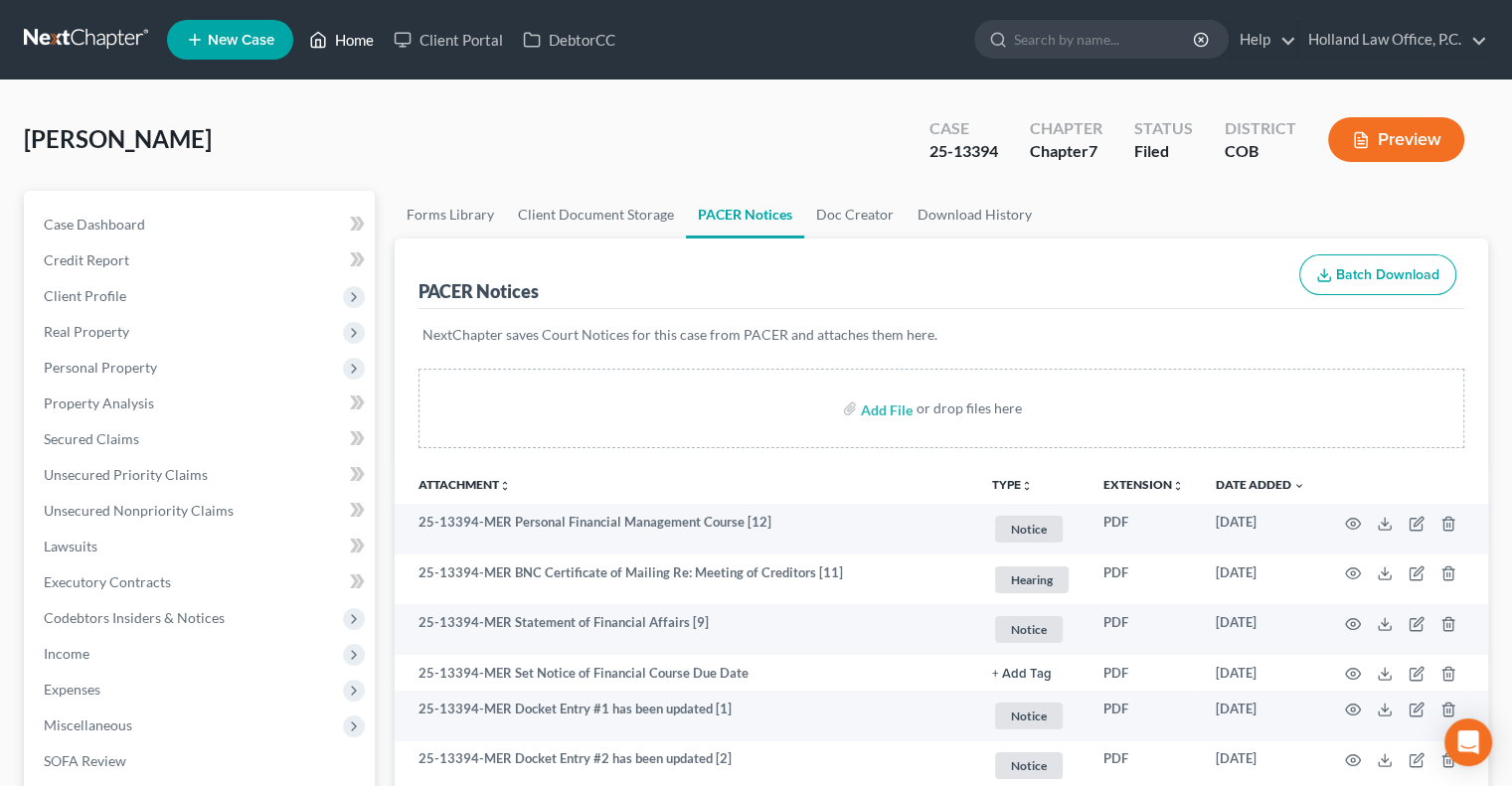 click on "Home" at bounding box center [341, 40] 